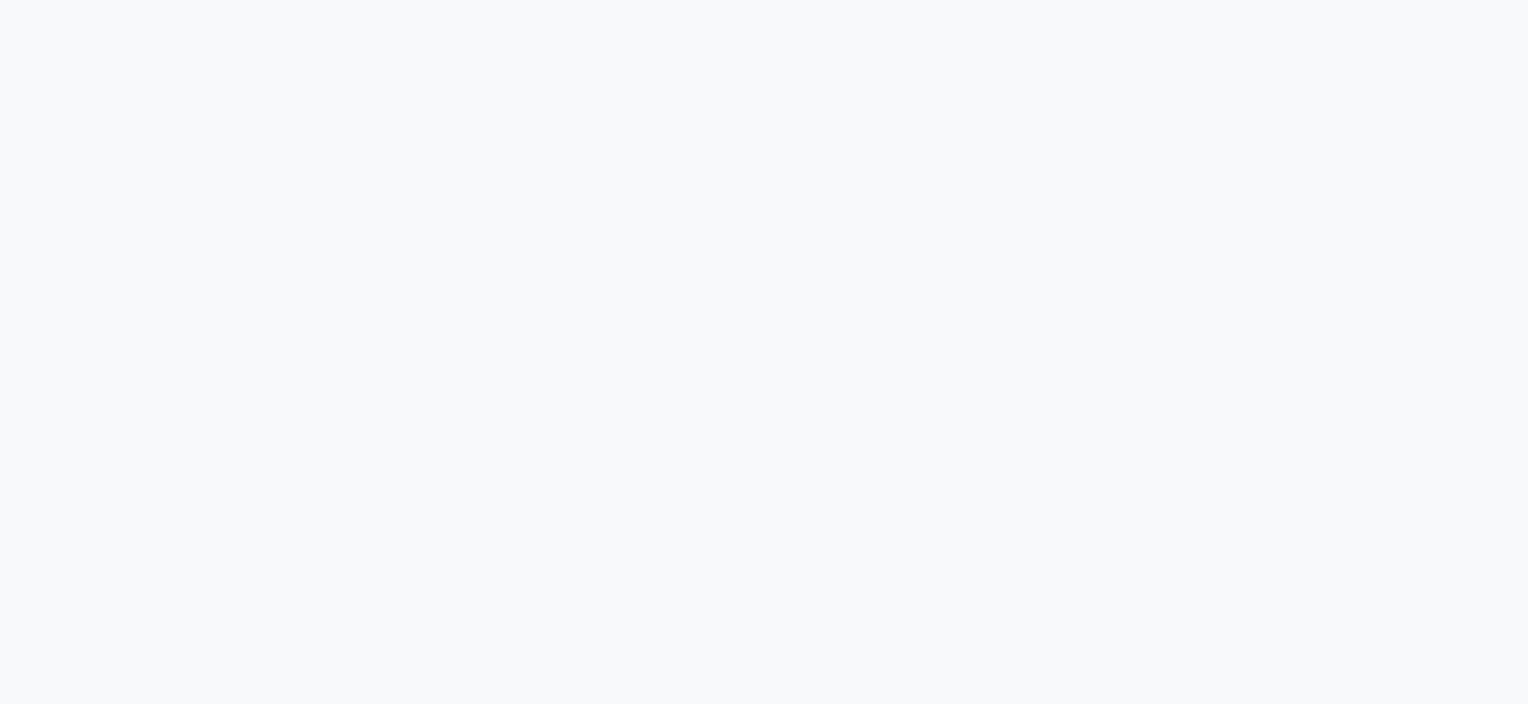 scroll, scrollTop: 0, scrollLeft: 0, axis: both 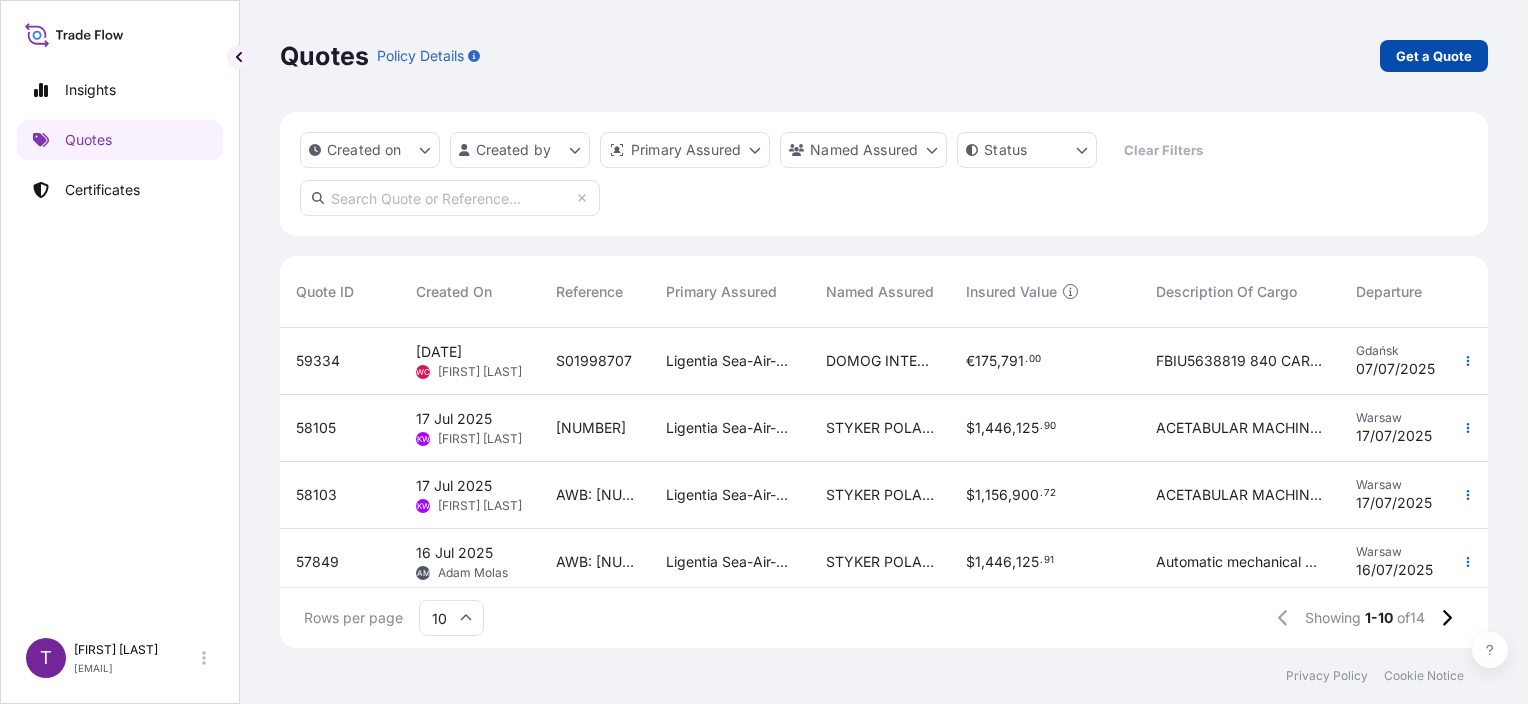 click on "Get a Quote" at bounding box center [1434, 56] 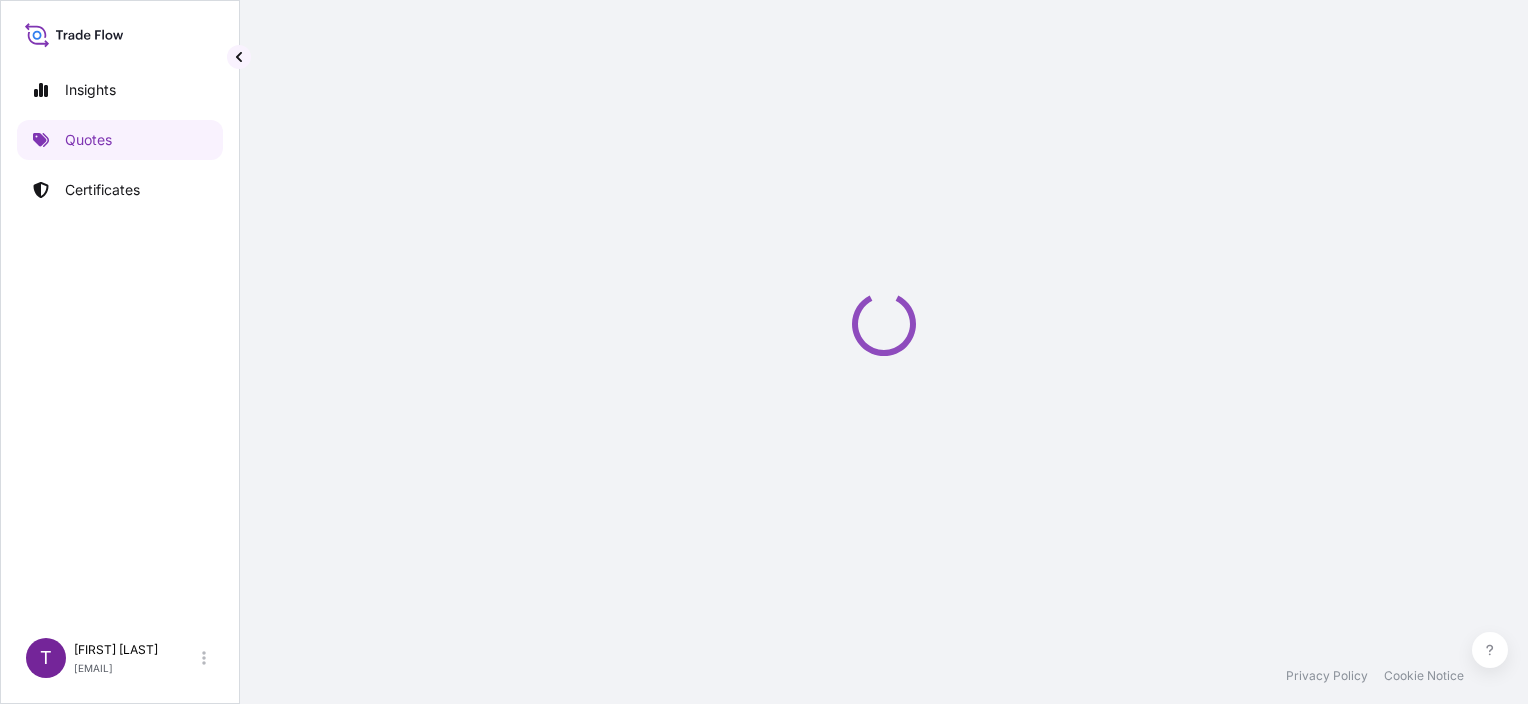 select on "Sea" 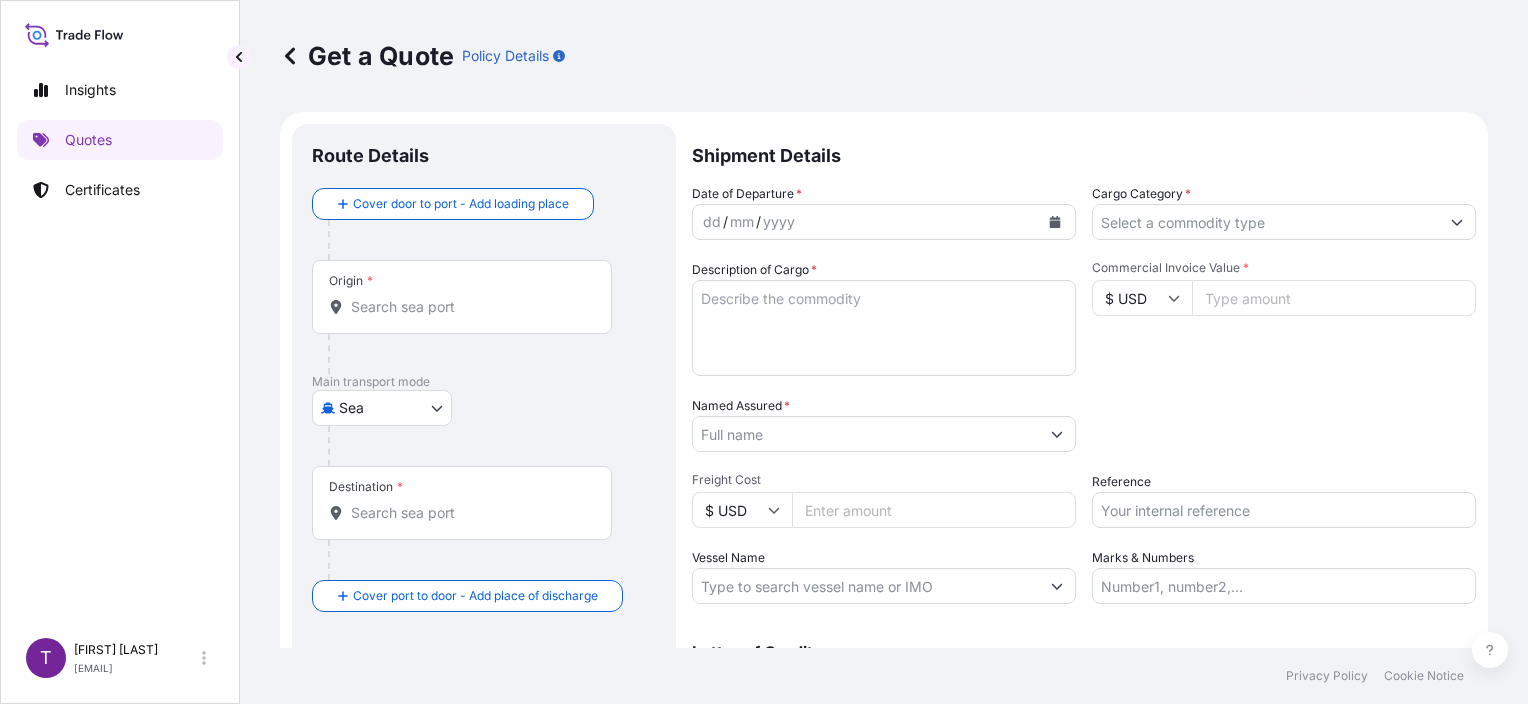 scroll, scrollTop: 32, scrollLeft: 0, axis: vertical 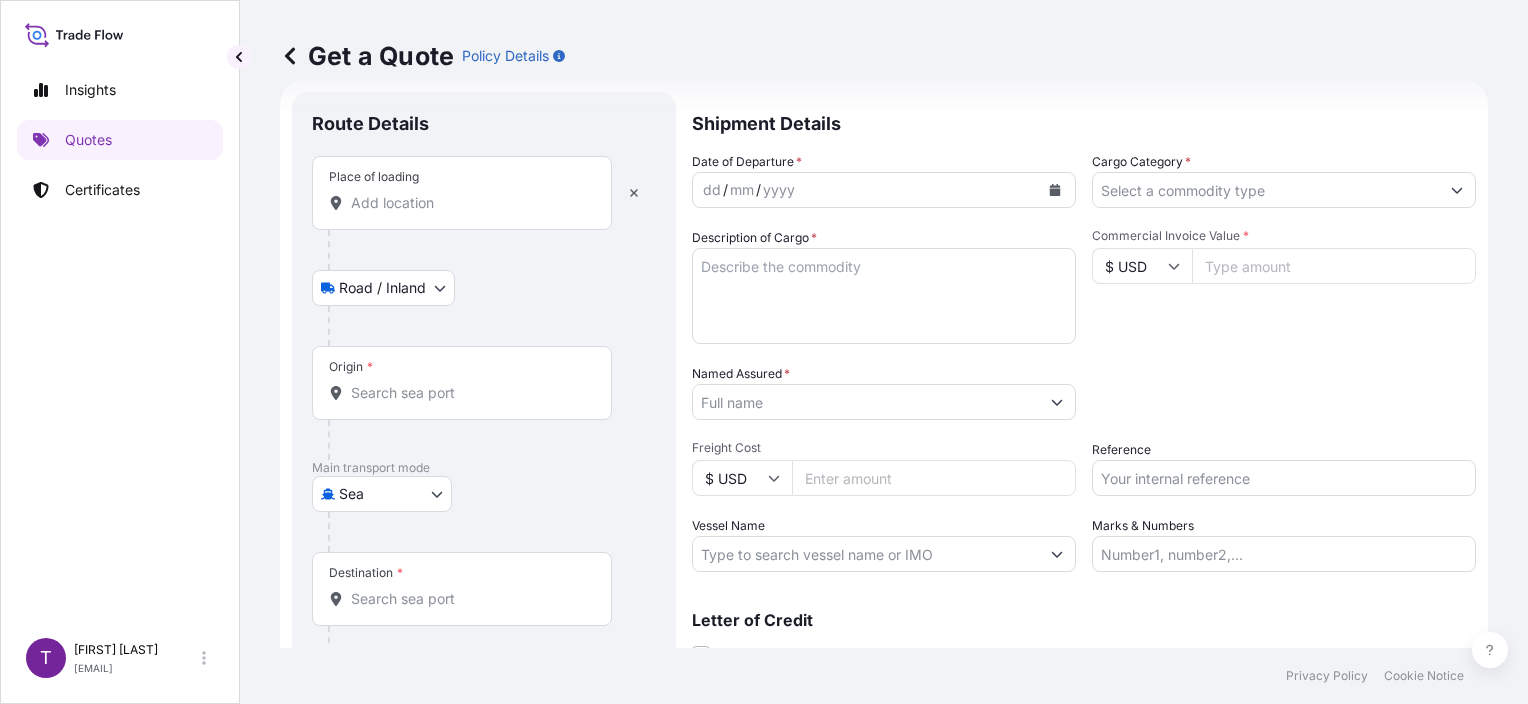 click on "Place of loading" at bounding box center (462, 193) 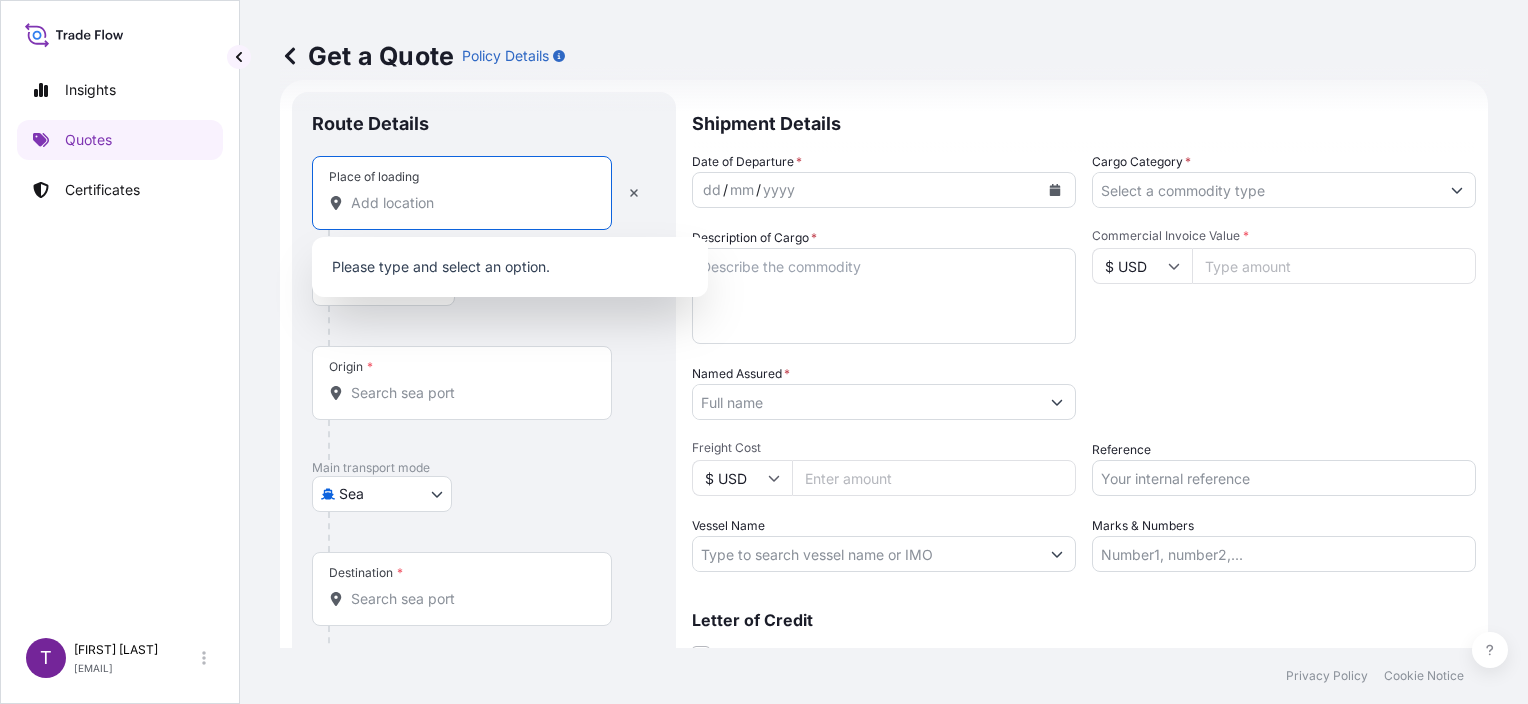 paste on "[CITY]" 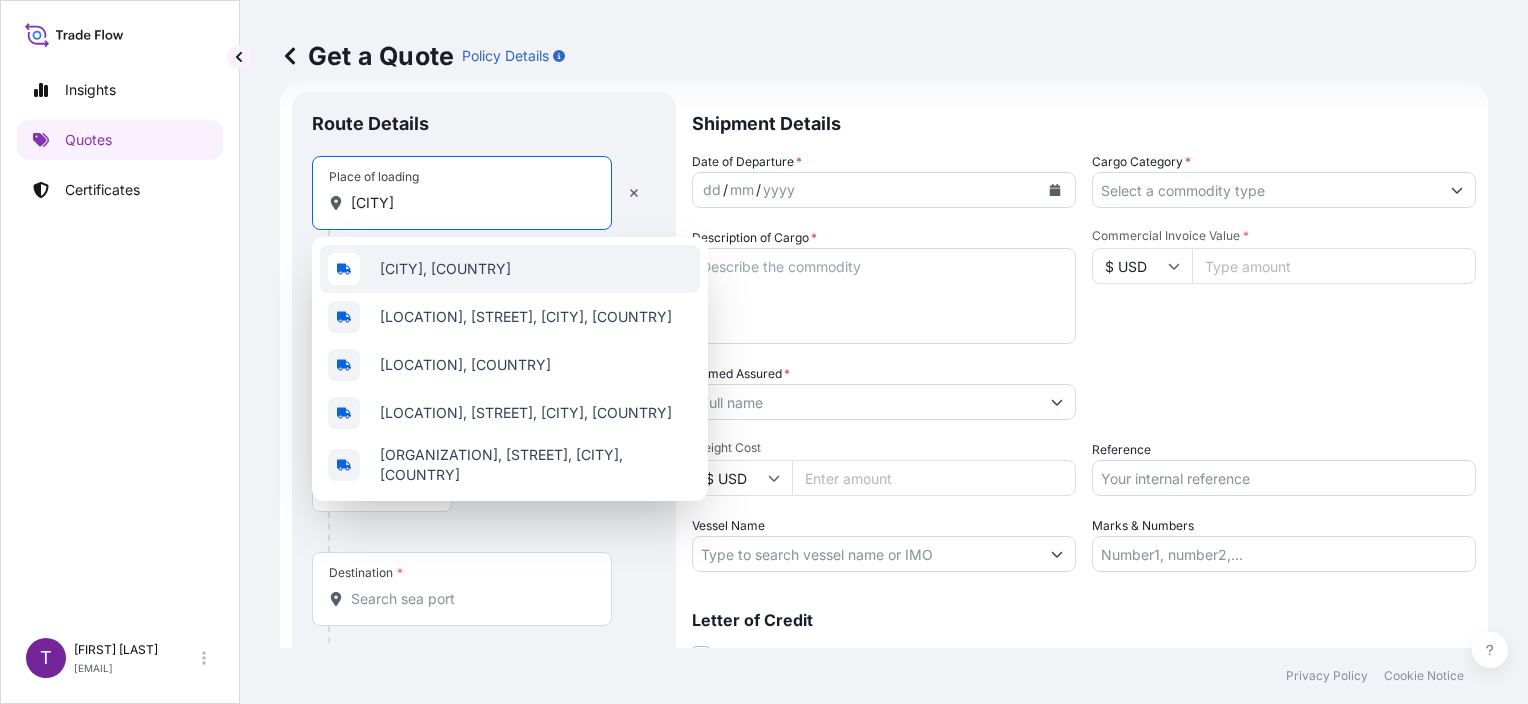 click on "[CITY], [COUNTRY]" at bounding box center (445, 269) 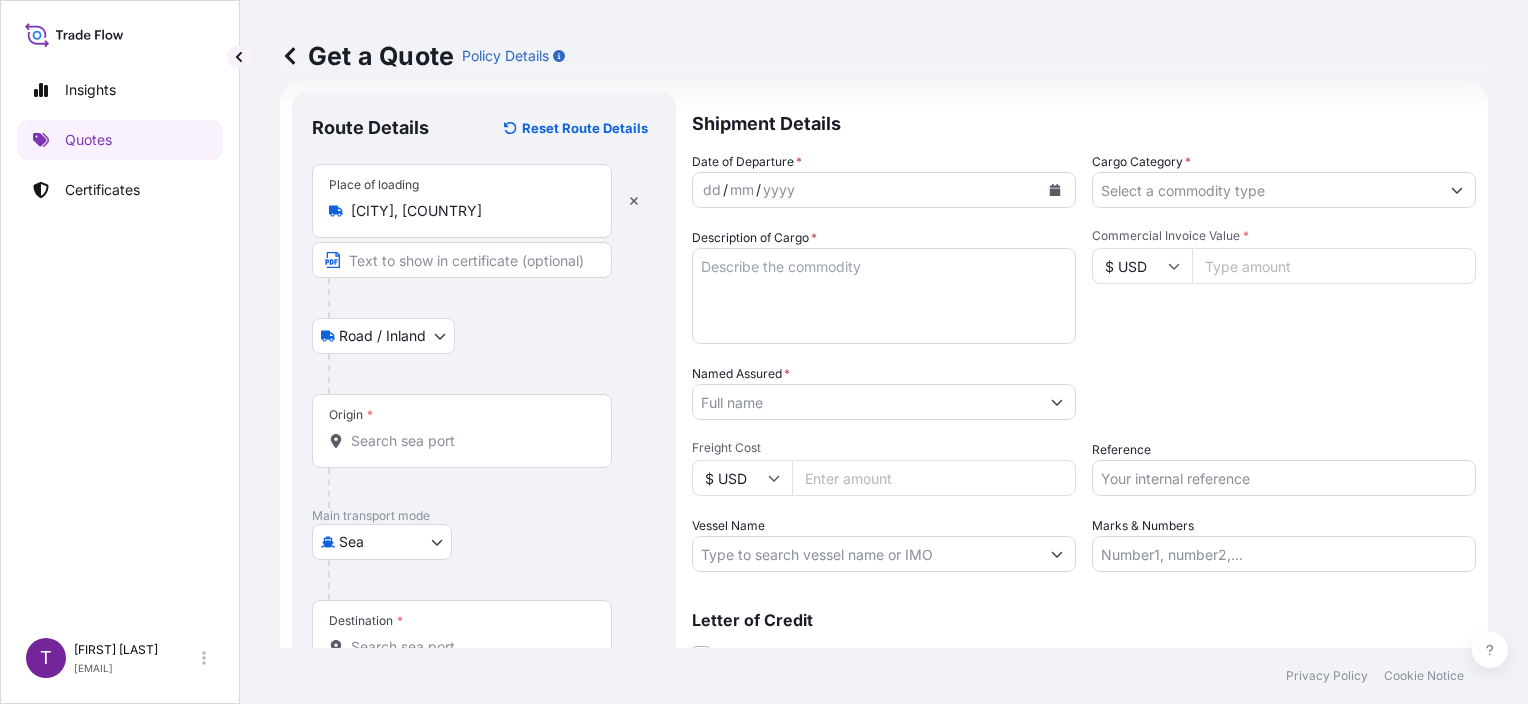 type on "[STREET] / Myjnia (NŻ), [CITY], [COUNTRY]" 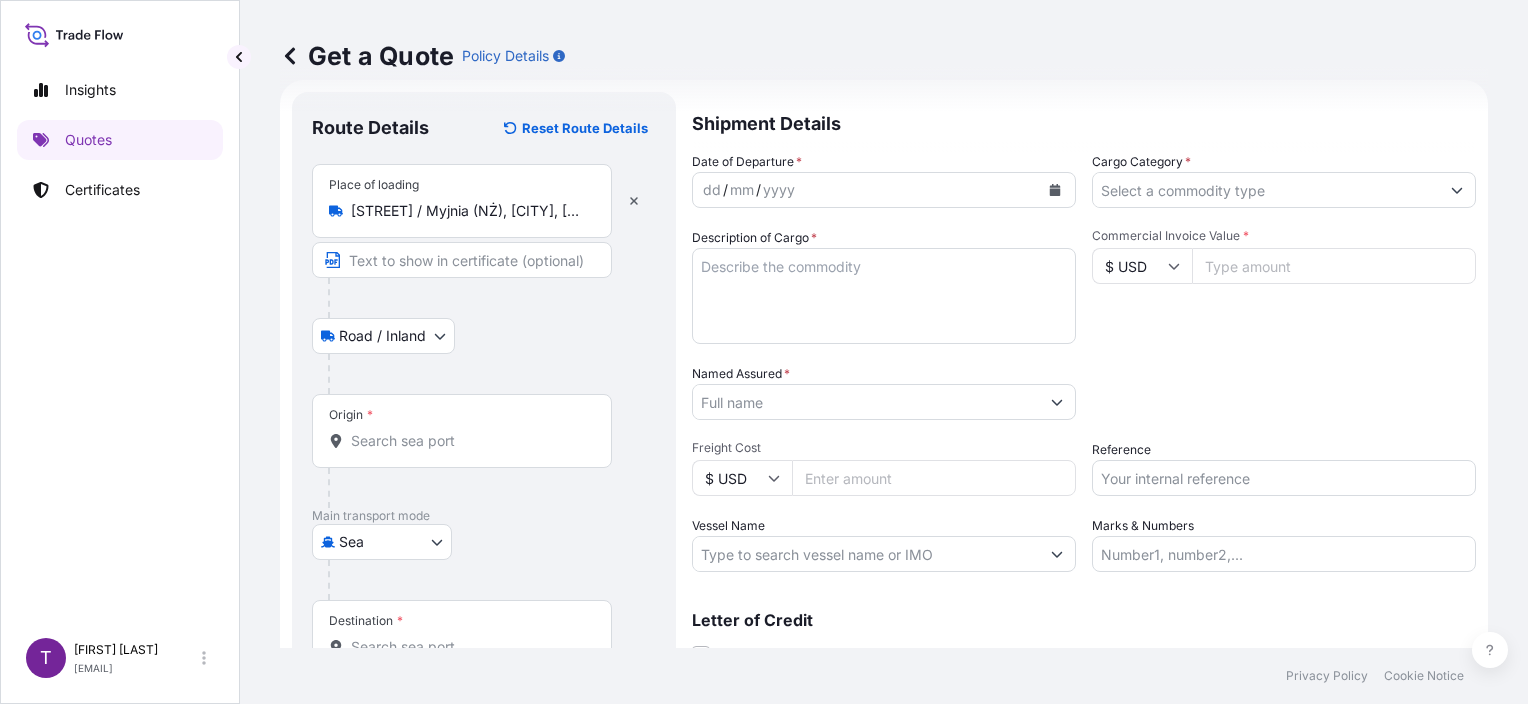 click on "[STREET] / Myjnia (NŻ), [CITY], [COUNTRY]" at bounding box center [469, 211] 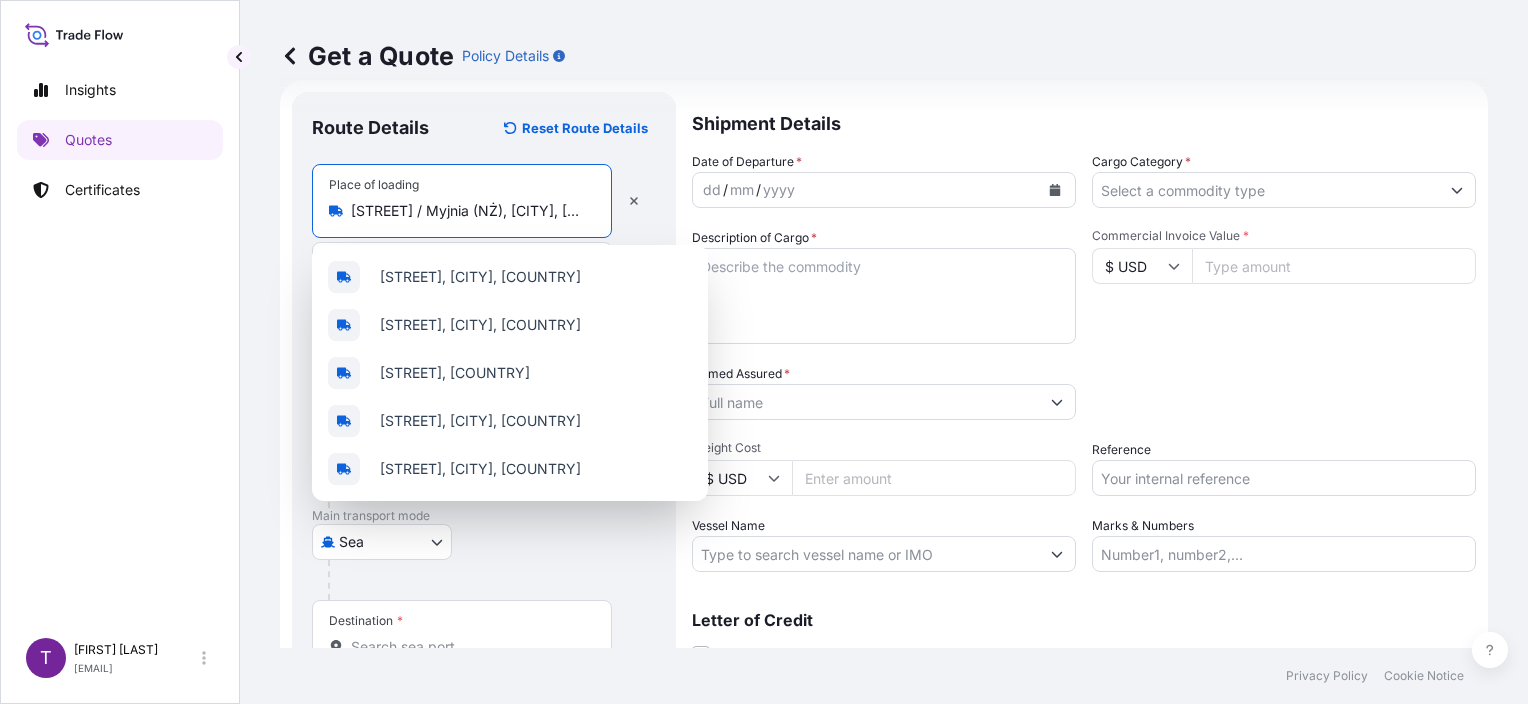 click at bounding box center (634, 201) 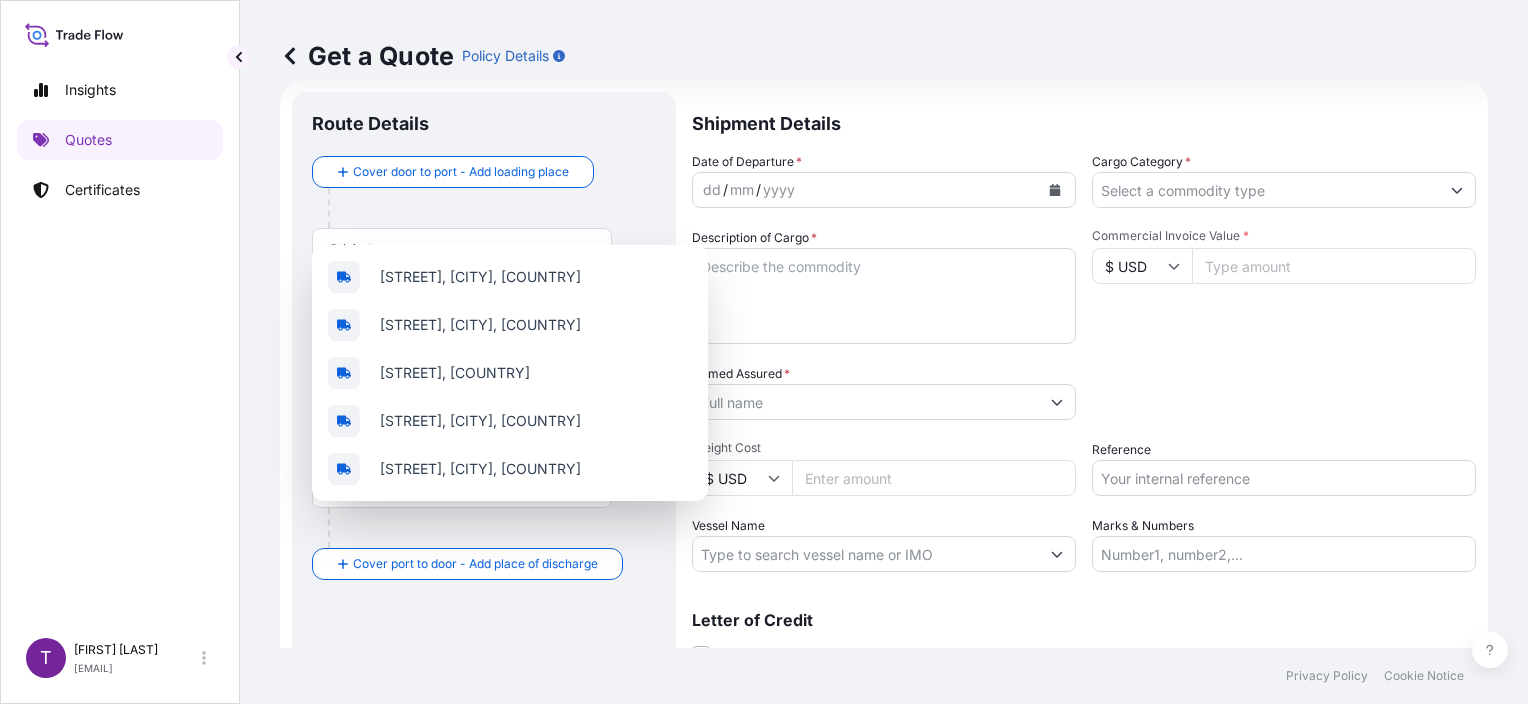 type 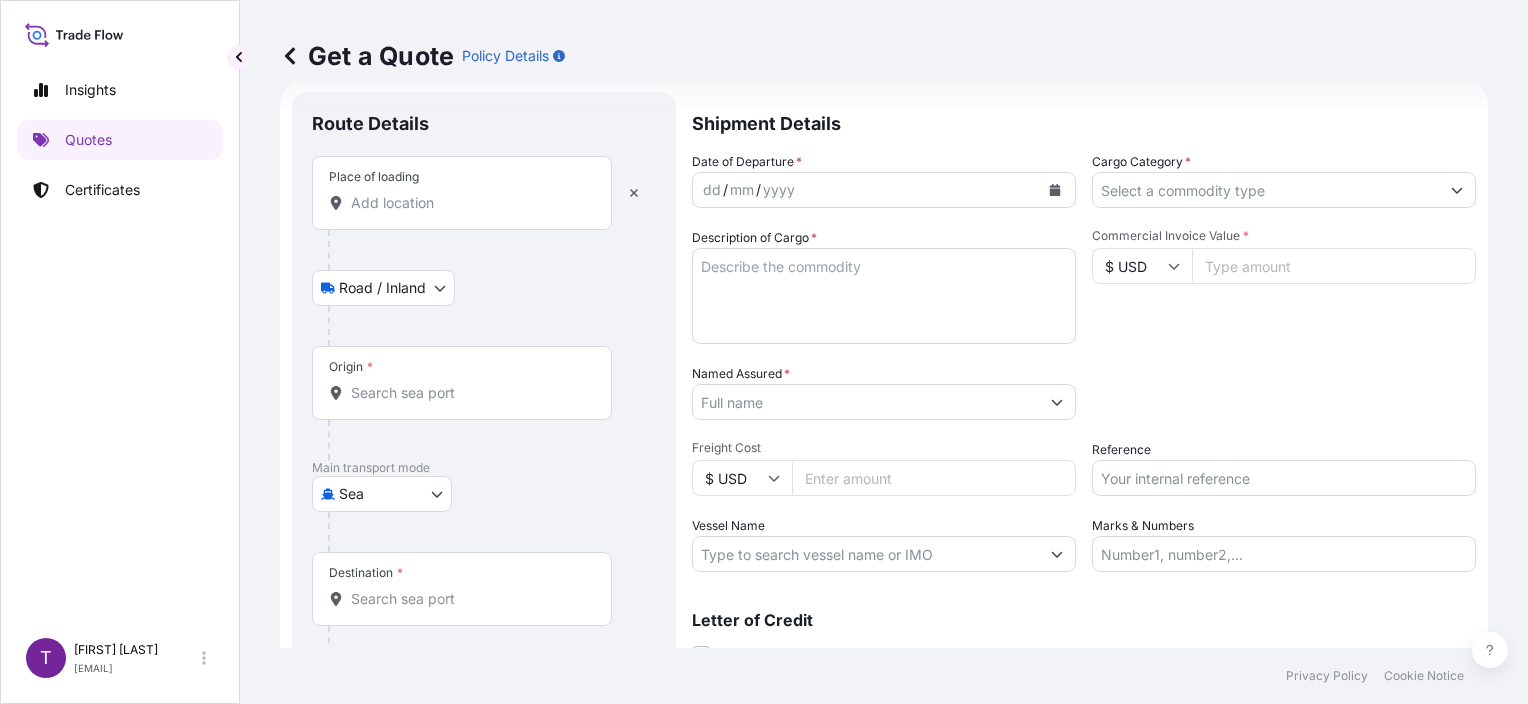 click on "Place of loading" at bounding box center (462, 193) 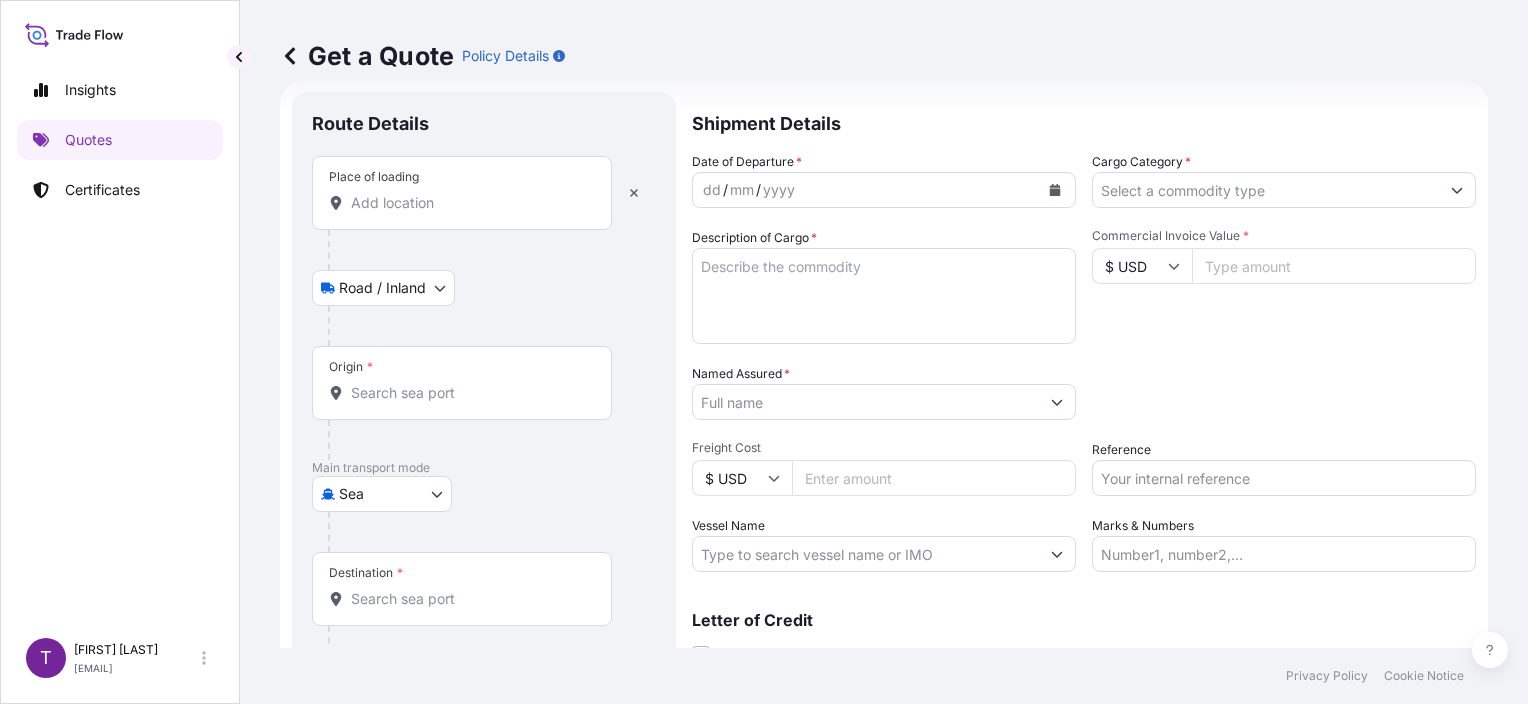 click on "Place of loading" at bounding box center [469, 203] 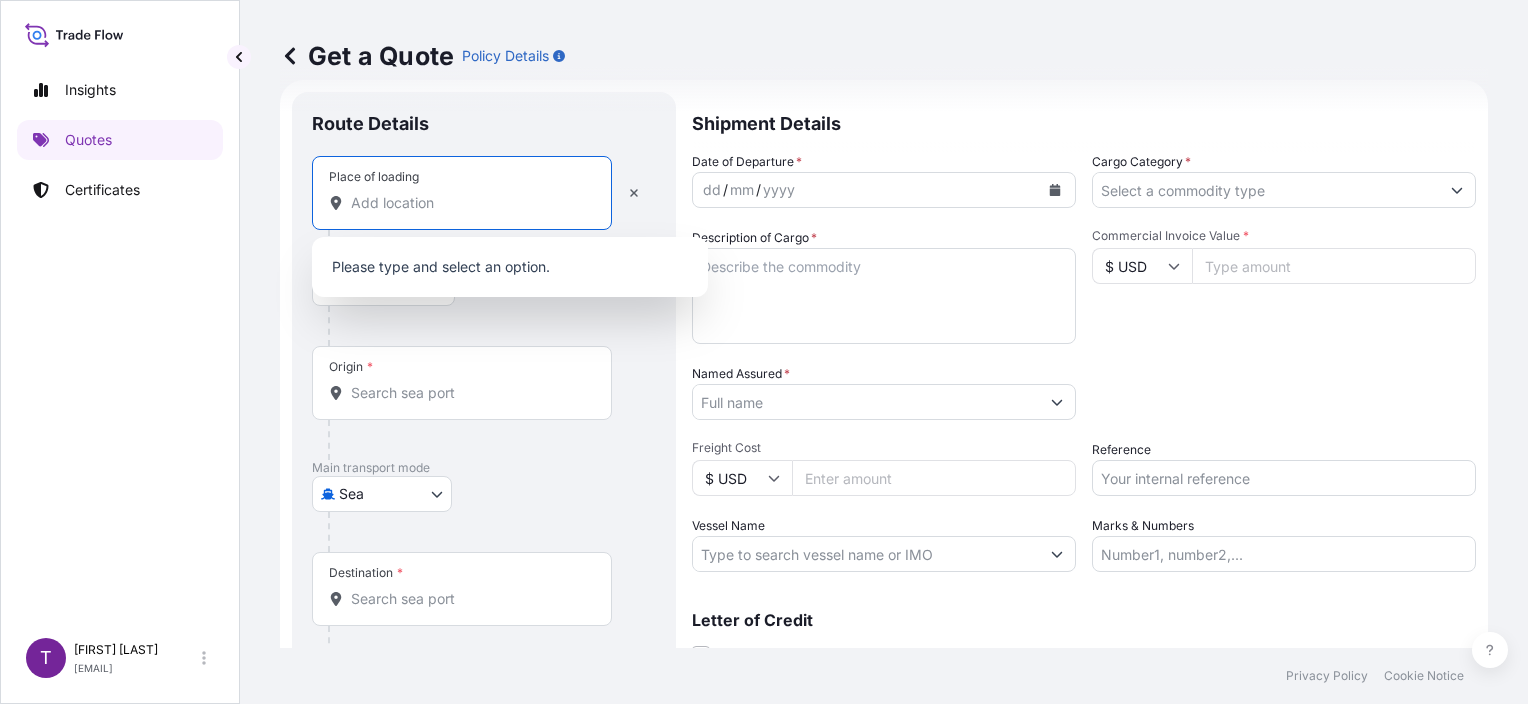 paste on "[CITY]" 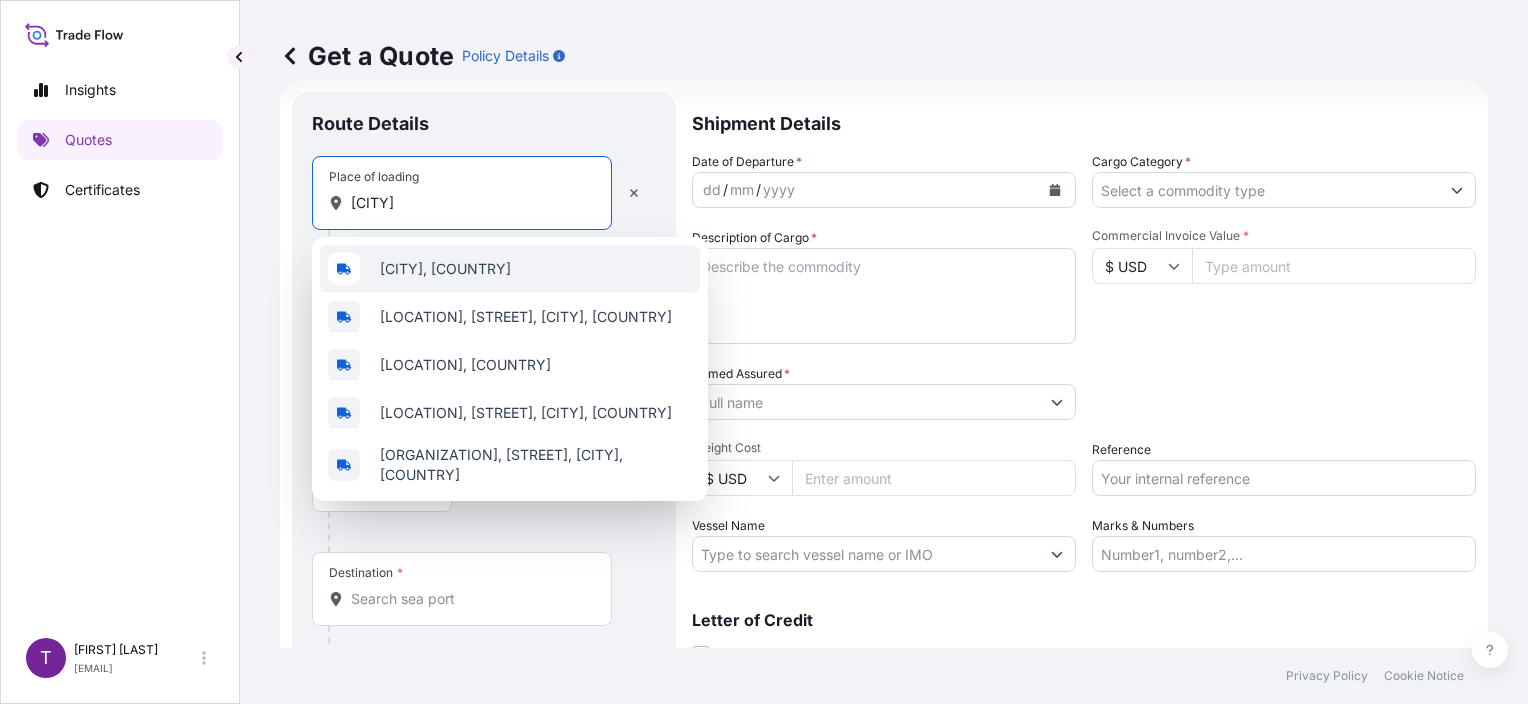 click on "[CITY], [COUNTRY]" at bounding box center (445, 269) 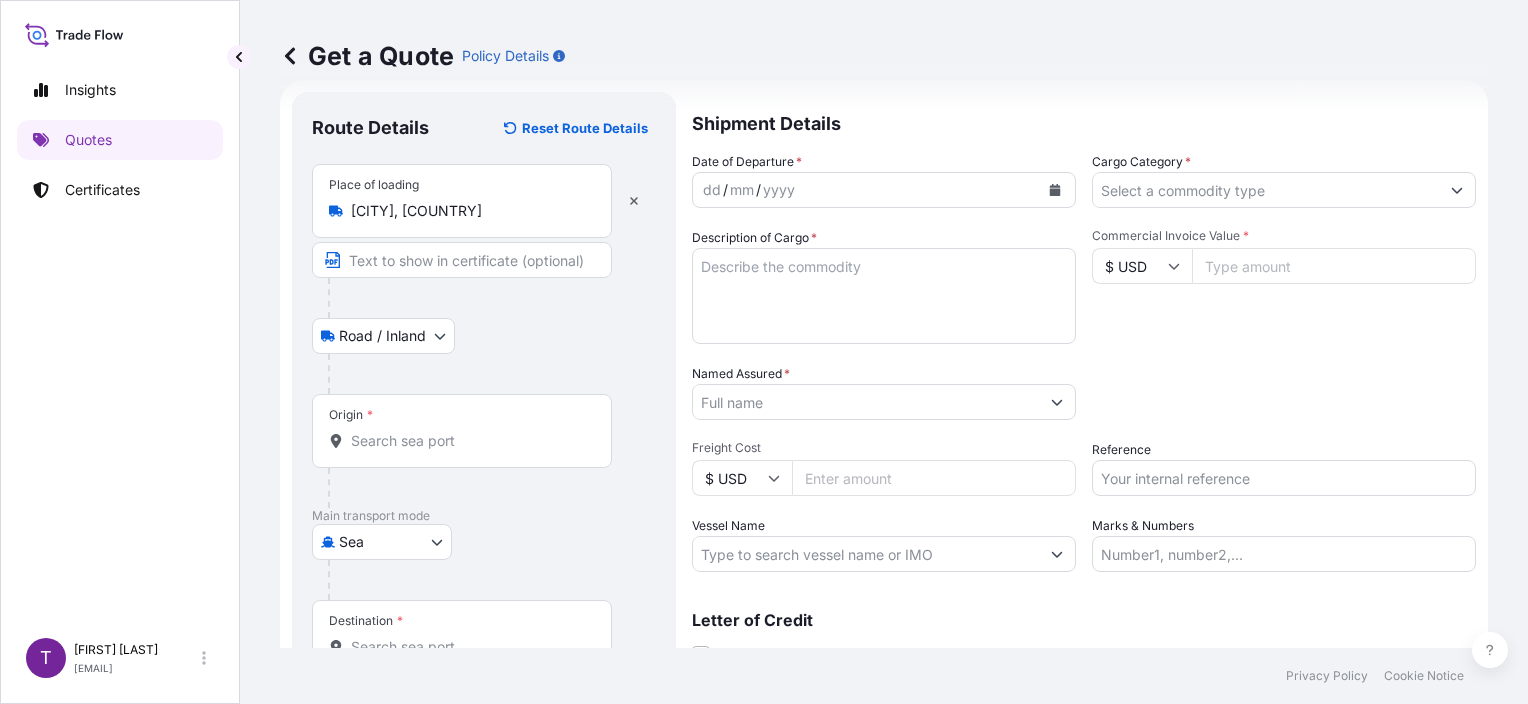 type on "[STREET] / Myjnia (NŻ), [CITY], [COUNTRY]" 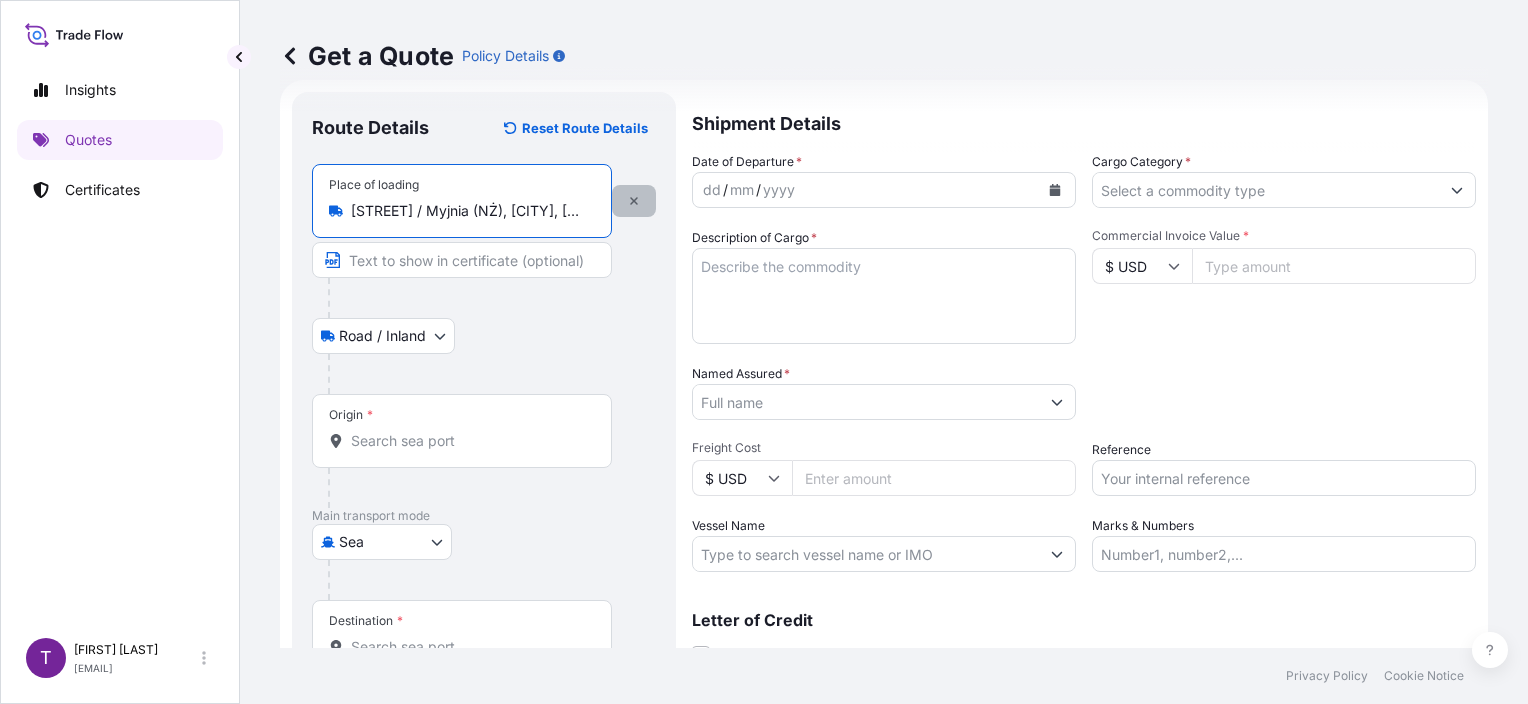 click 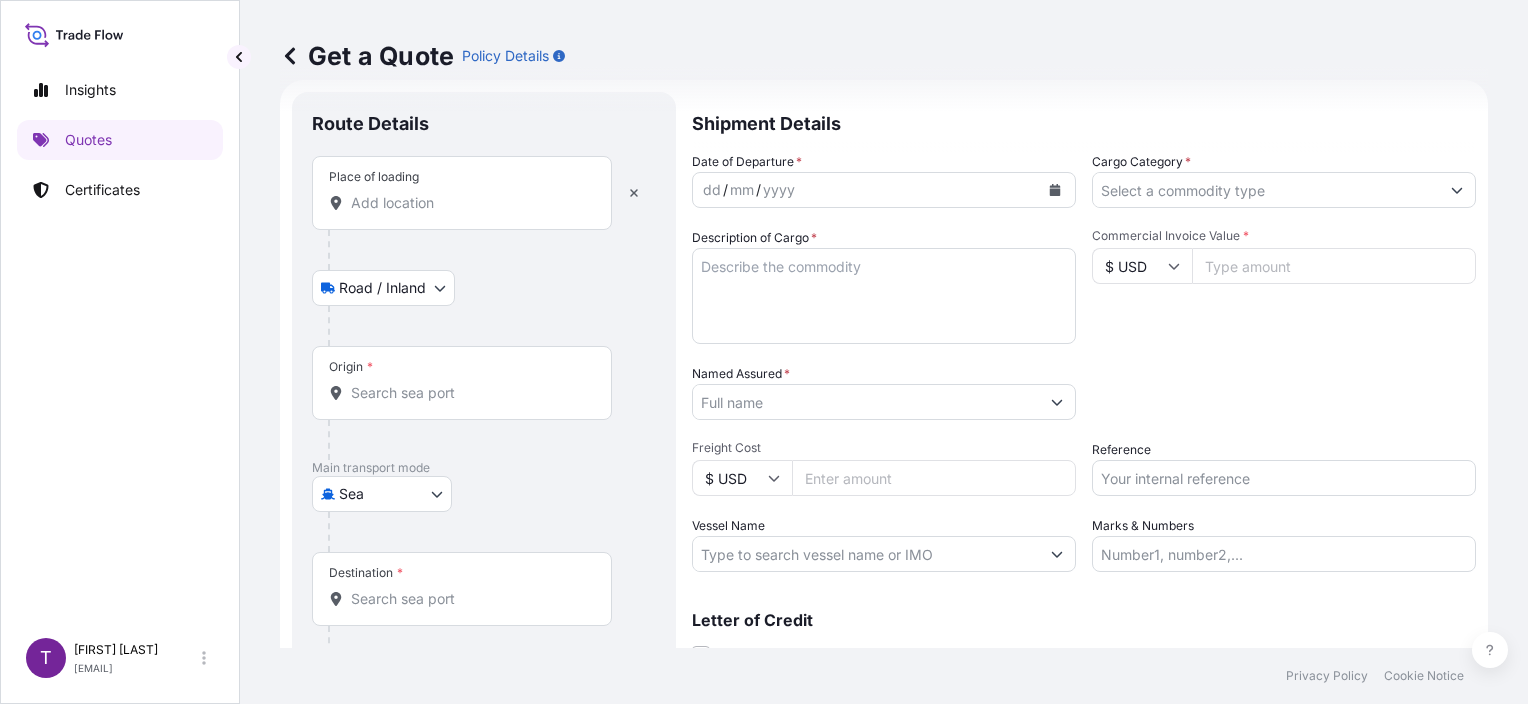 click on "Place of loading" at bounding box center (469, 203) 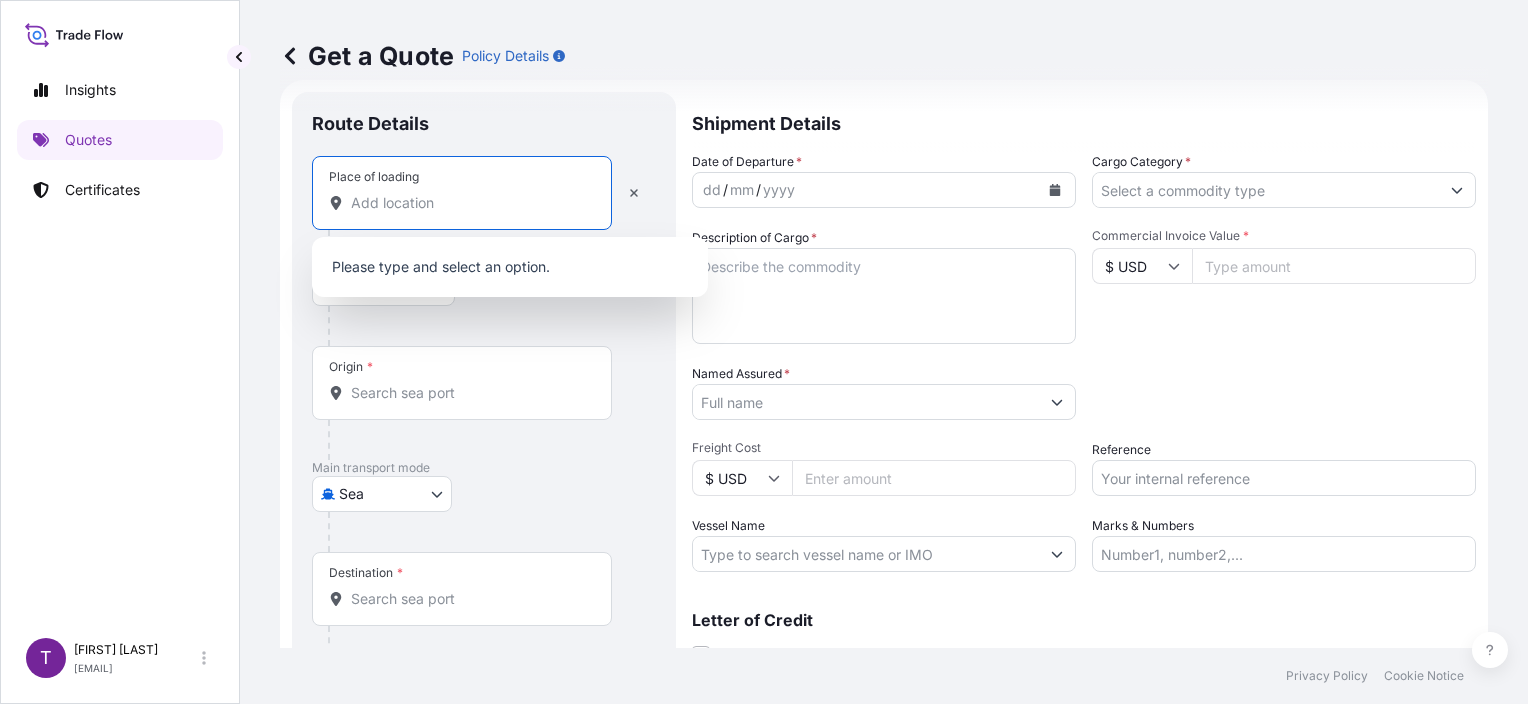 paste on "[CITY]" 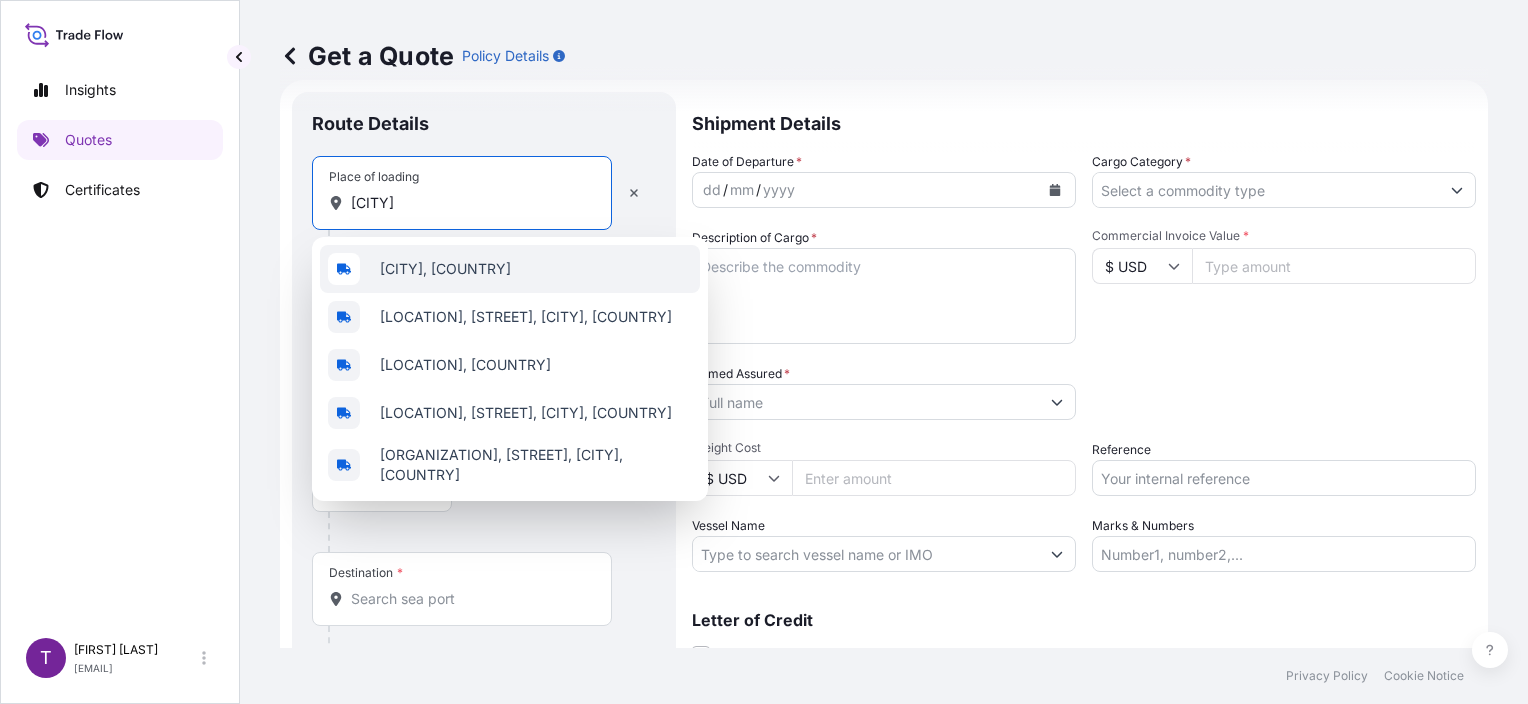 click on "[CITY], [COUNTRY]" at bounding box center [445, 269] 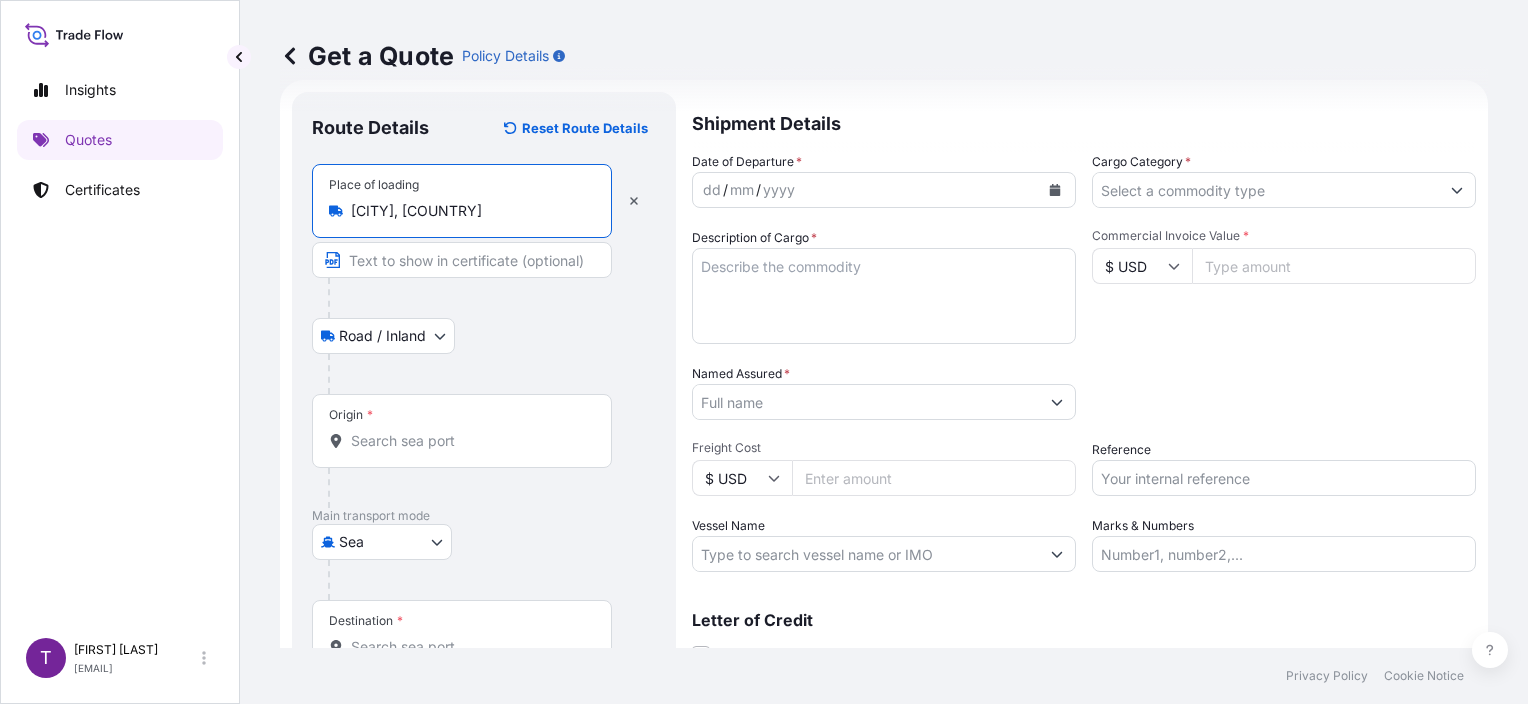 type on "[CITY], [COUNTRY]" 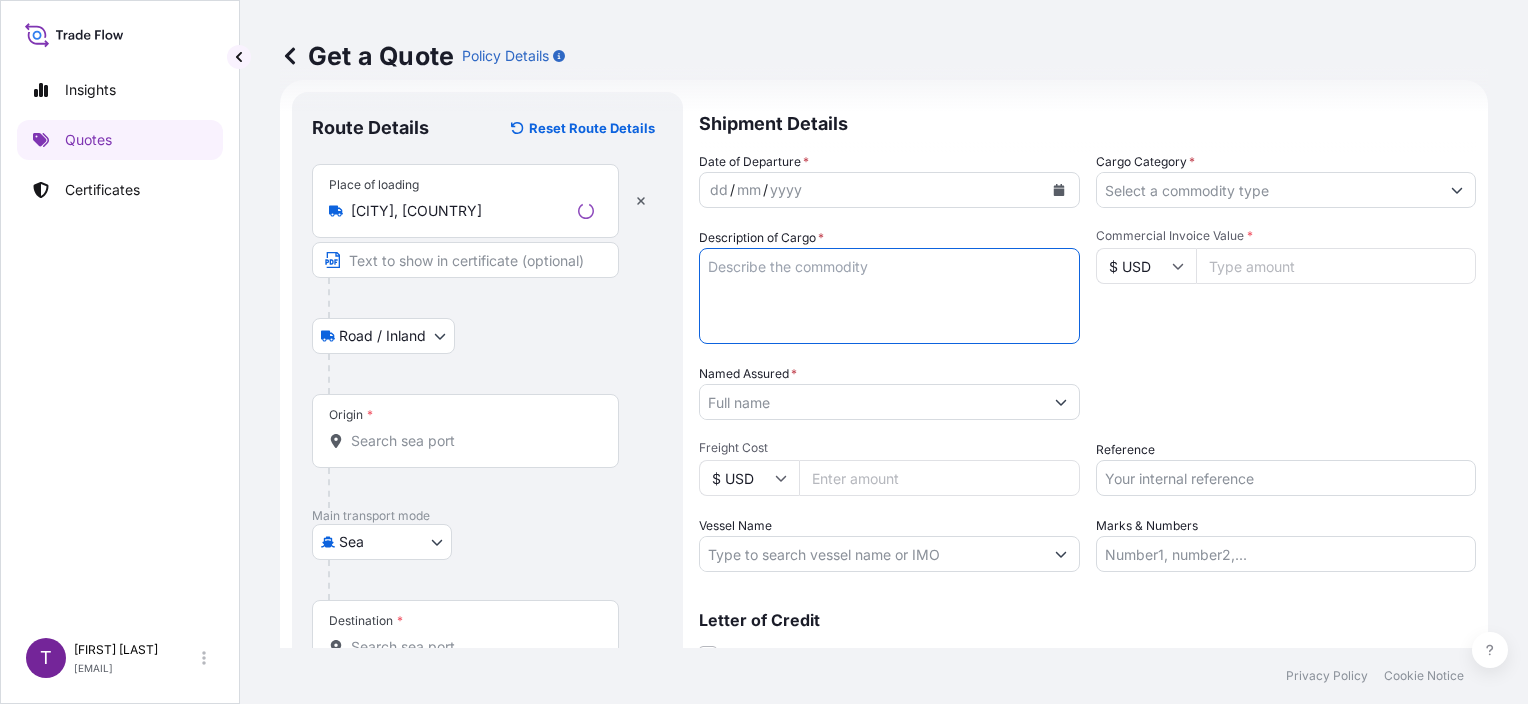 click on "Description of Cargo *" at bounding box center (889, 296) 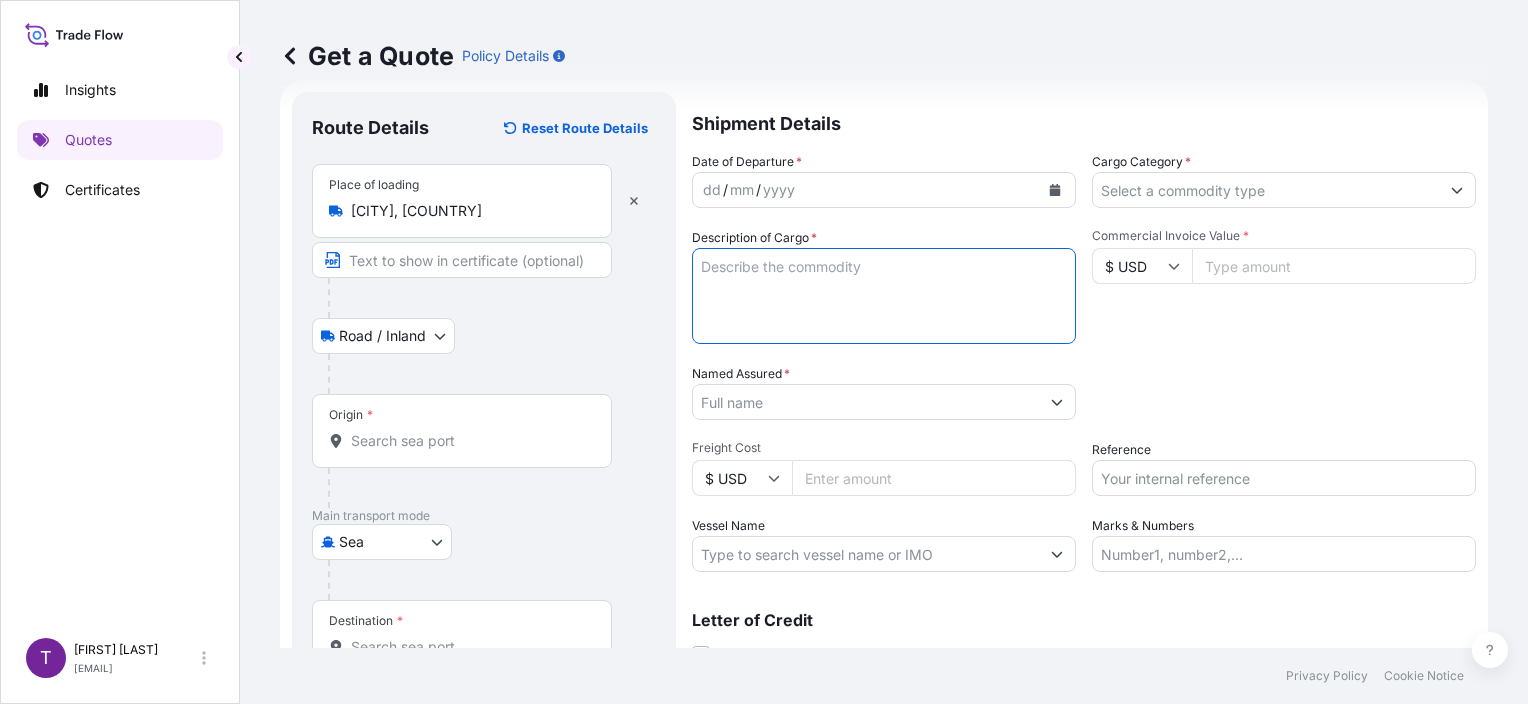 click on "Description of Cargo *" at bounding box center [884, 296] 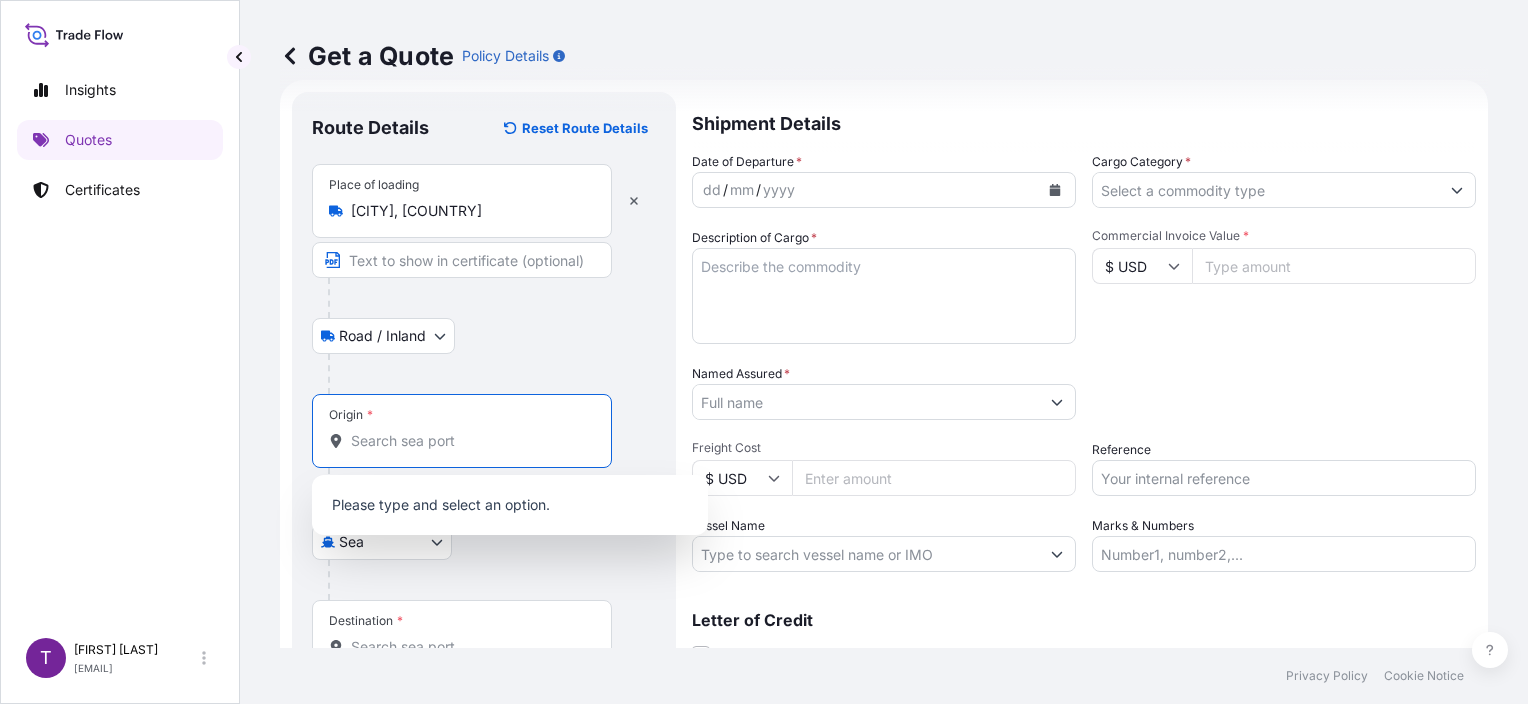 click on "Origin *" at bounding box center (469, 441) 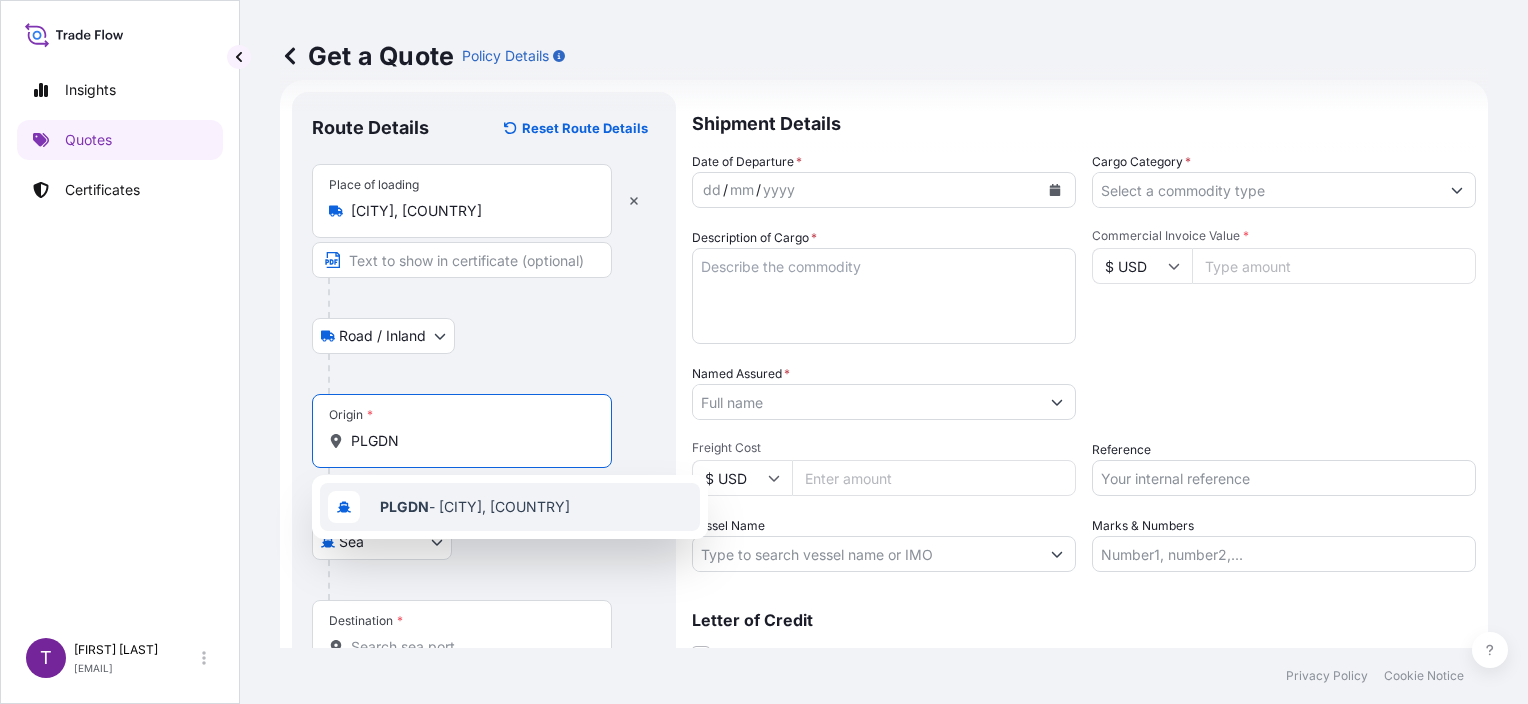 click on "PLGDN  - [CITY], [COUNTRY]" at bounding box center [510, 507] 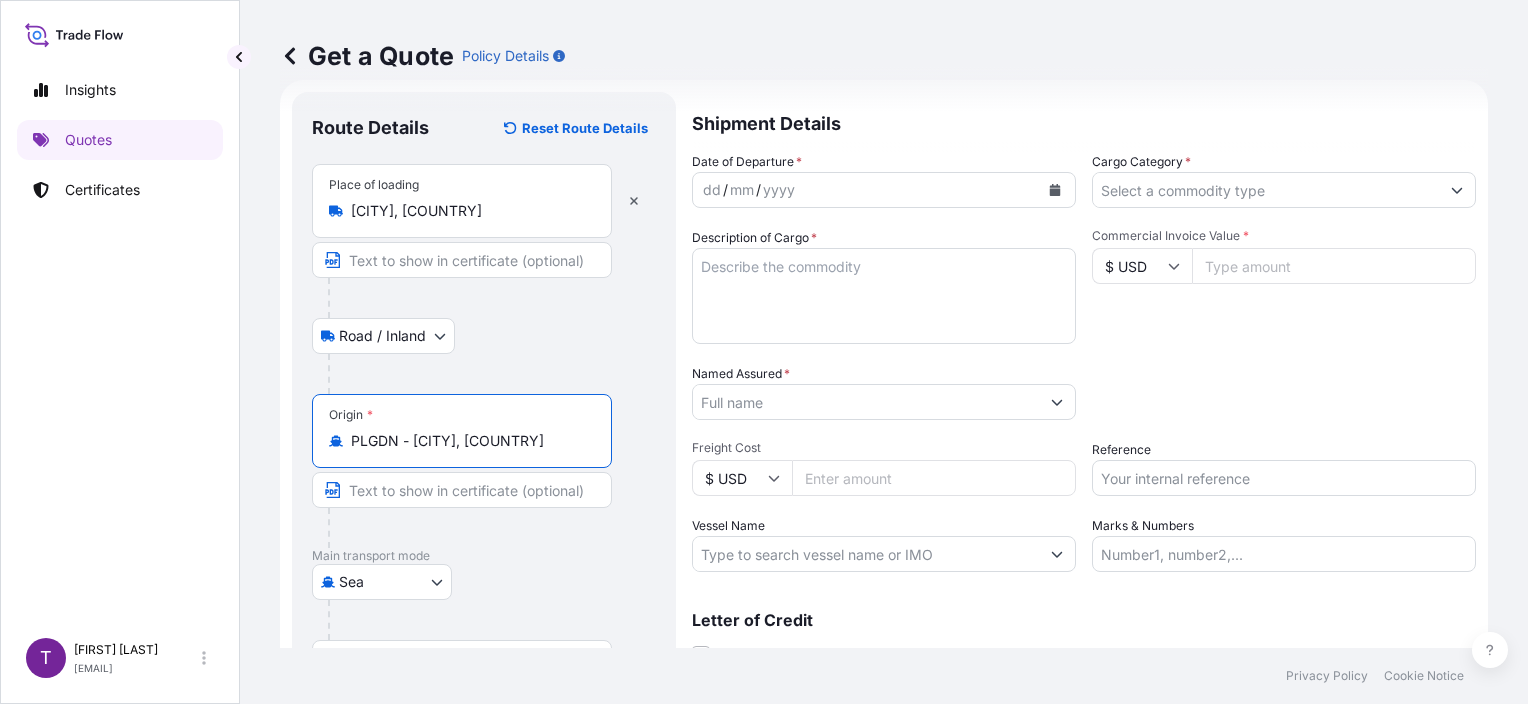 type on "PLGDN - [CITY], [COUNTRY]" 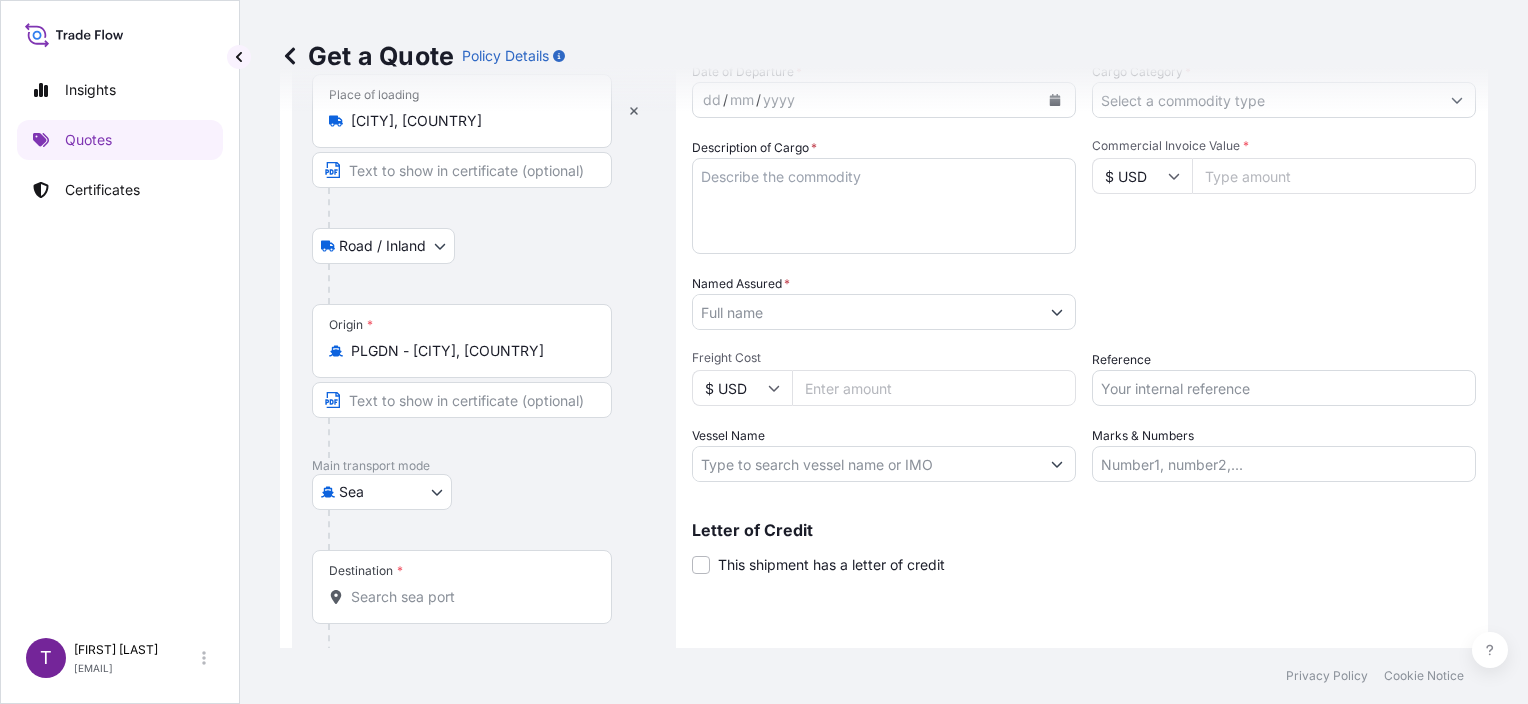 scroll, scrollTop: 200, scrollLeft: 0, axis: vertical 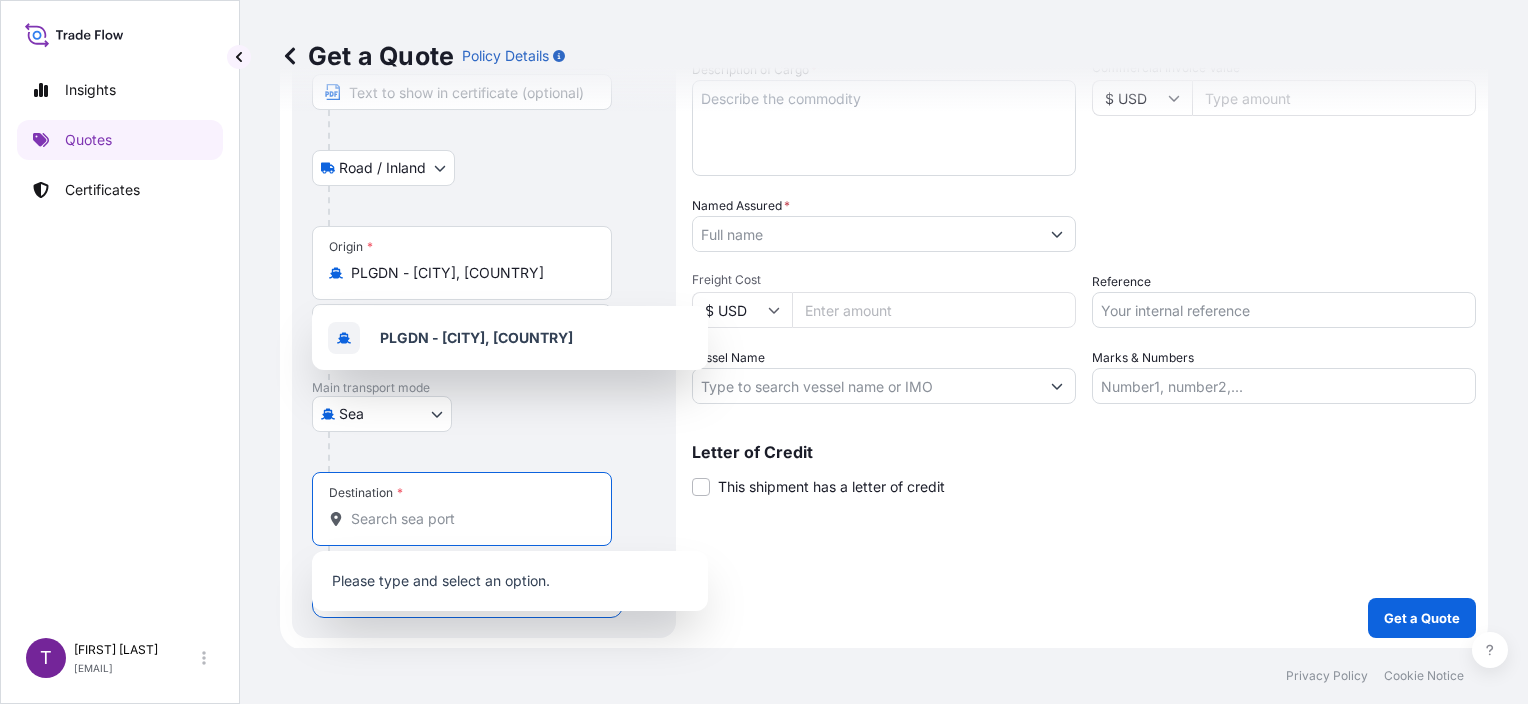 click on "Destination *" at bounding box center [469, 519] 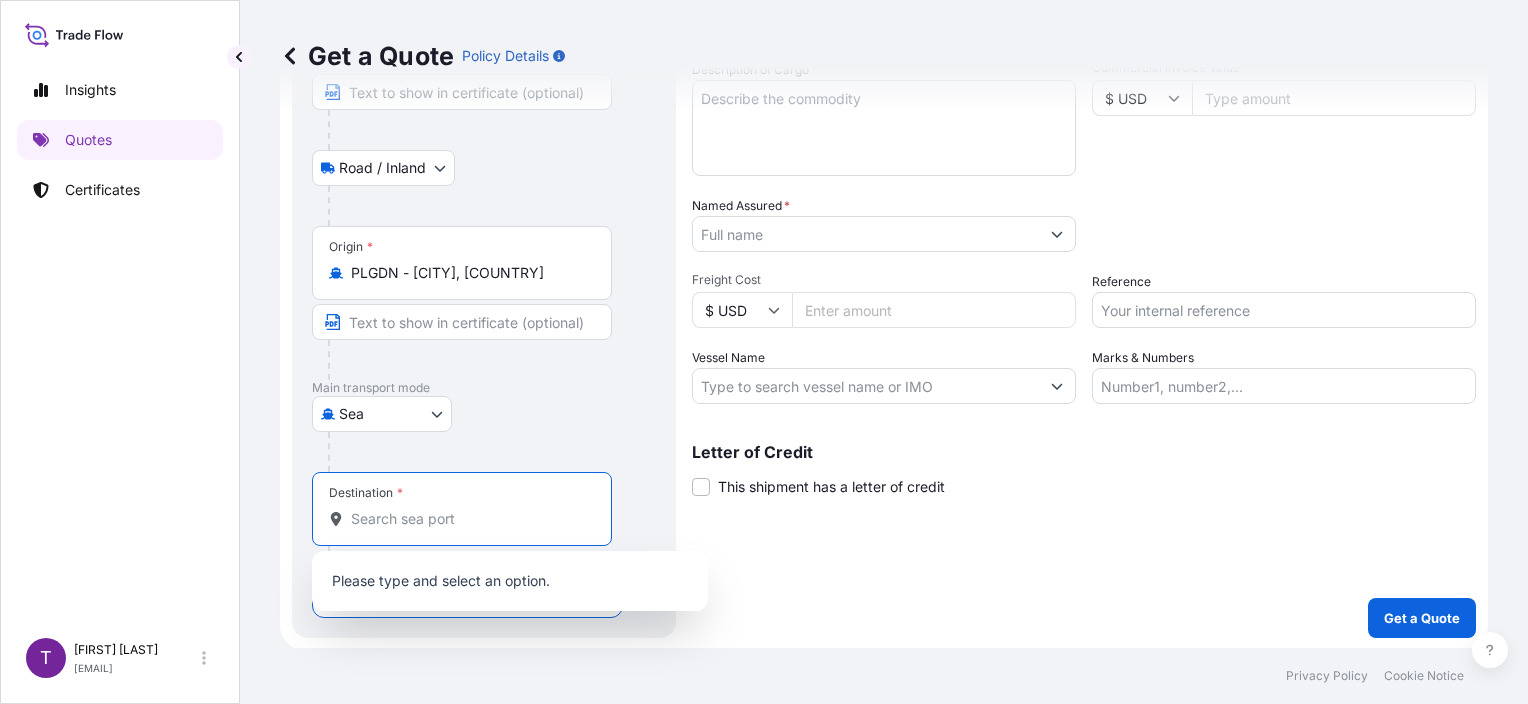 paste on "[CITY]" 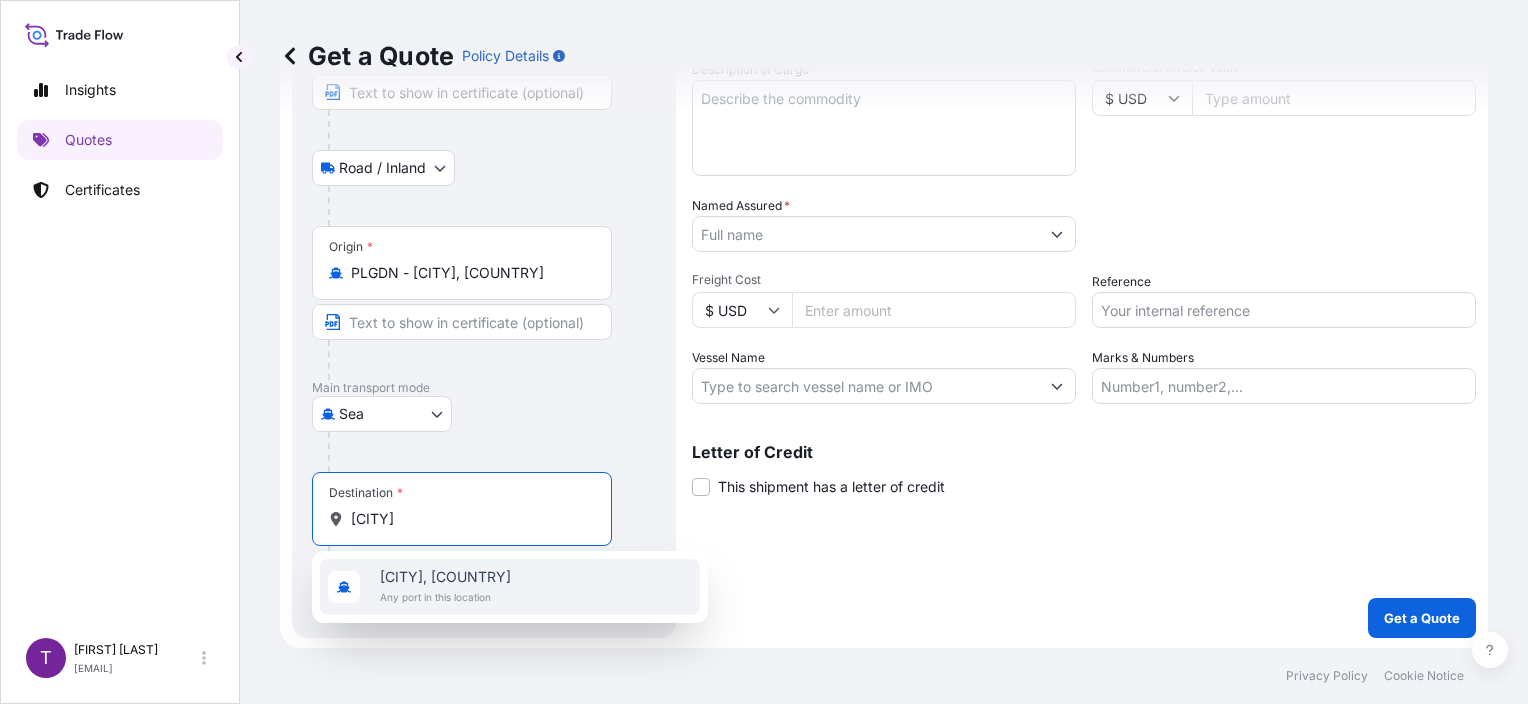 click on "[CITY], [COUNTRY]" at bounding box center [445, 577] 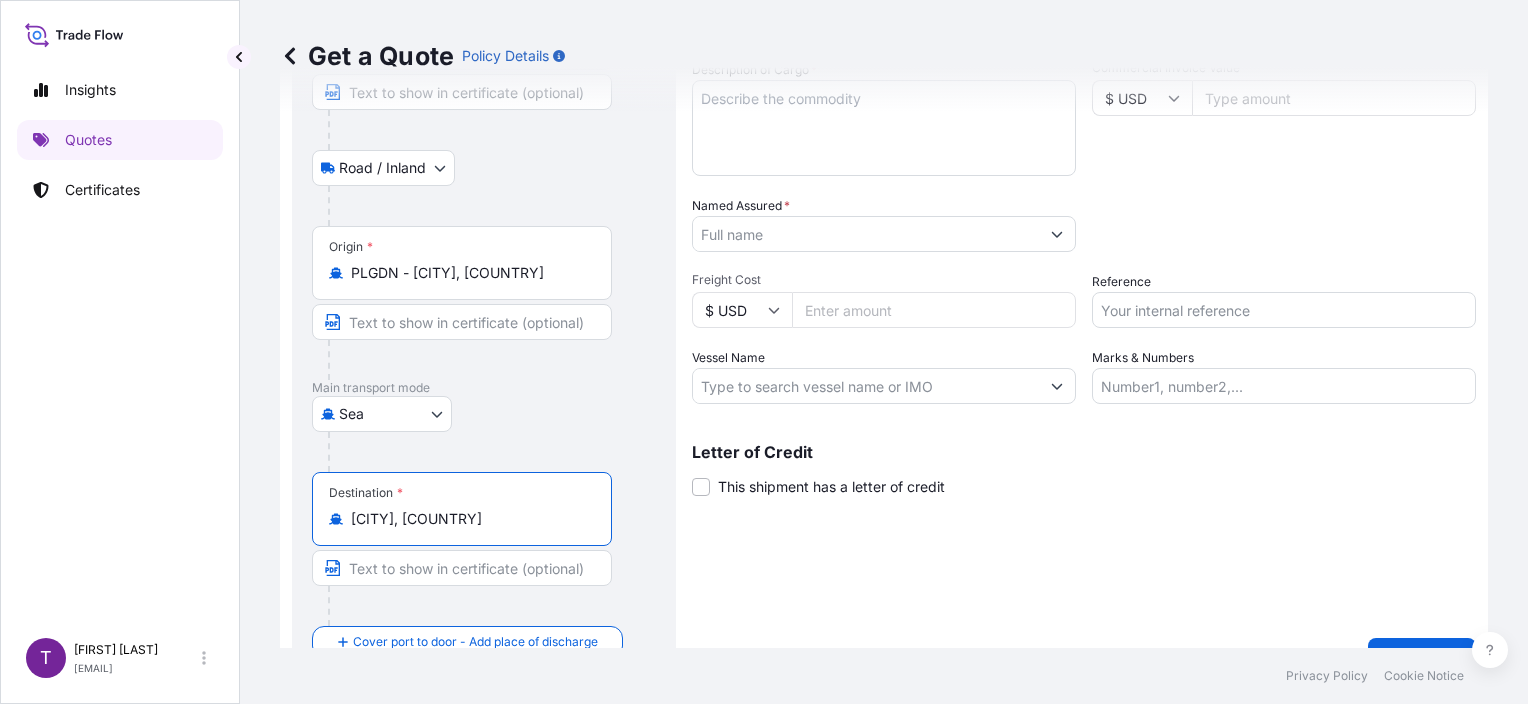 type on "[CITY], [COUNTRY]" 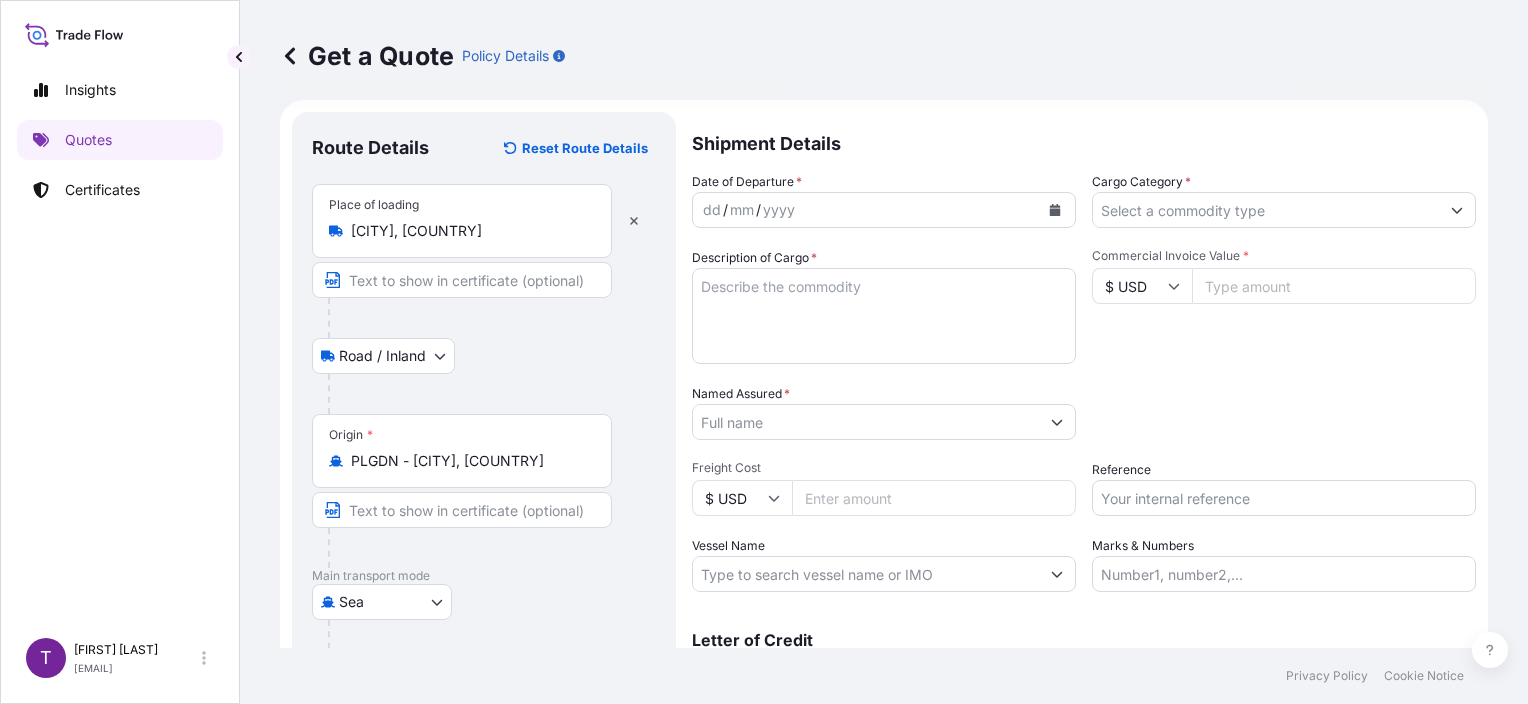 scroll, scrollTop: 0, scrollLeft: 0, axis: both 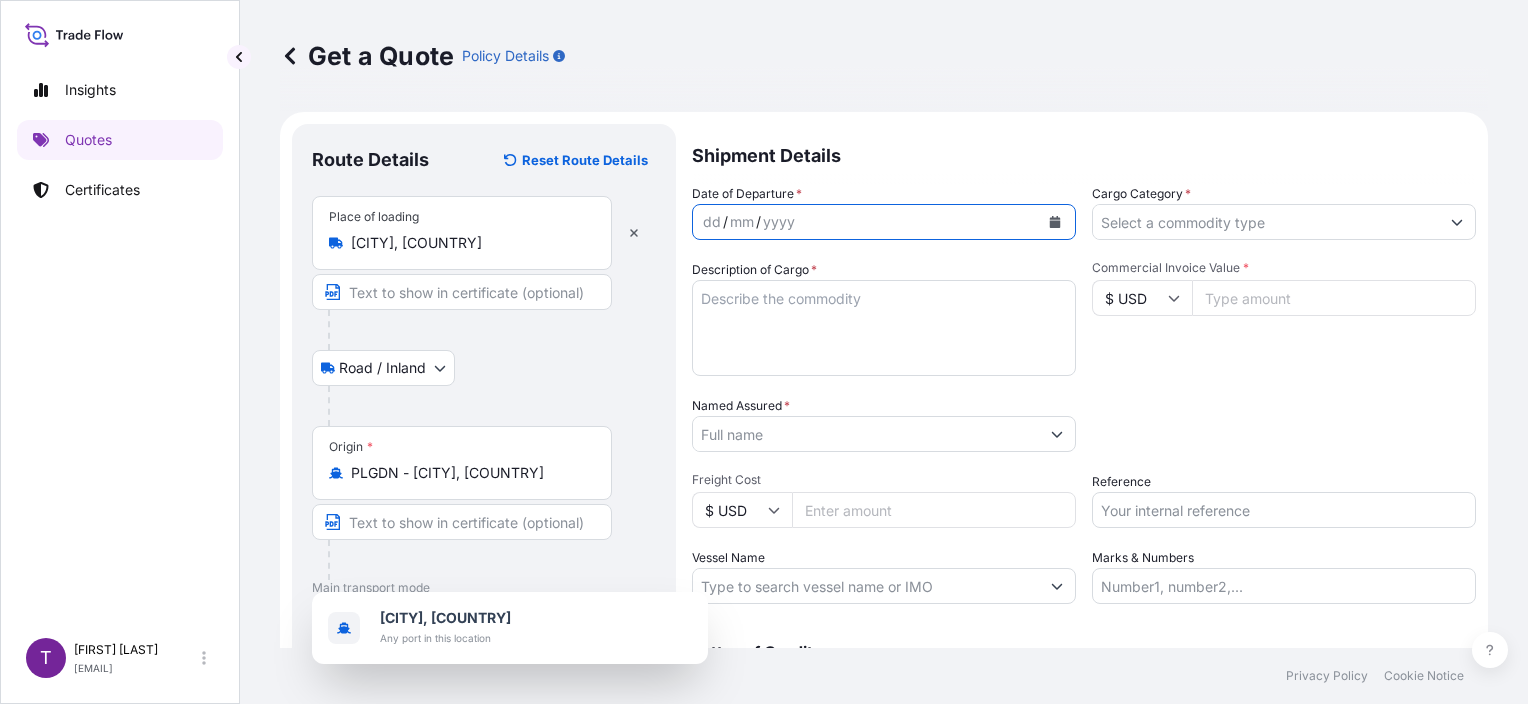 click 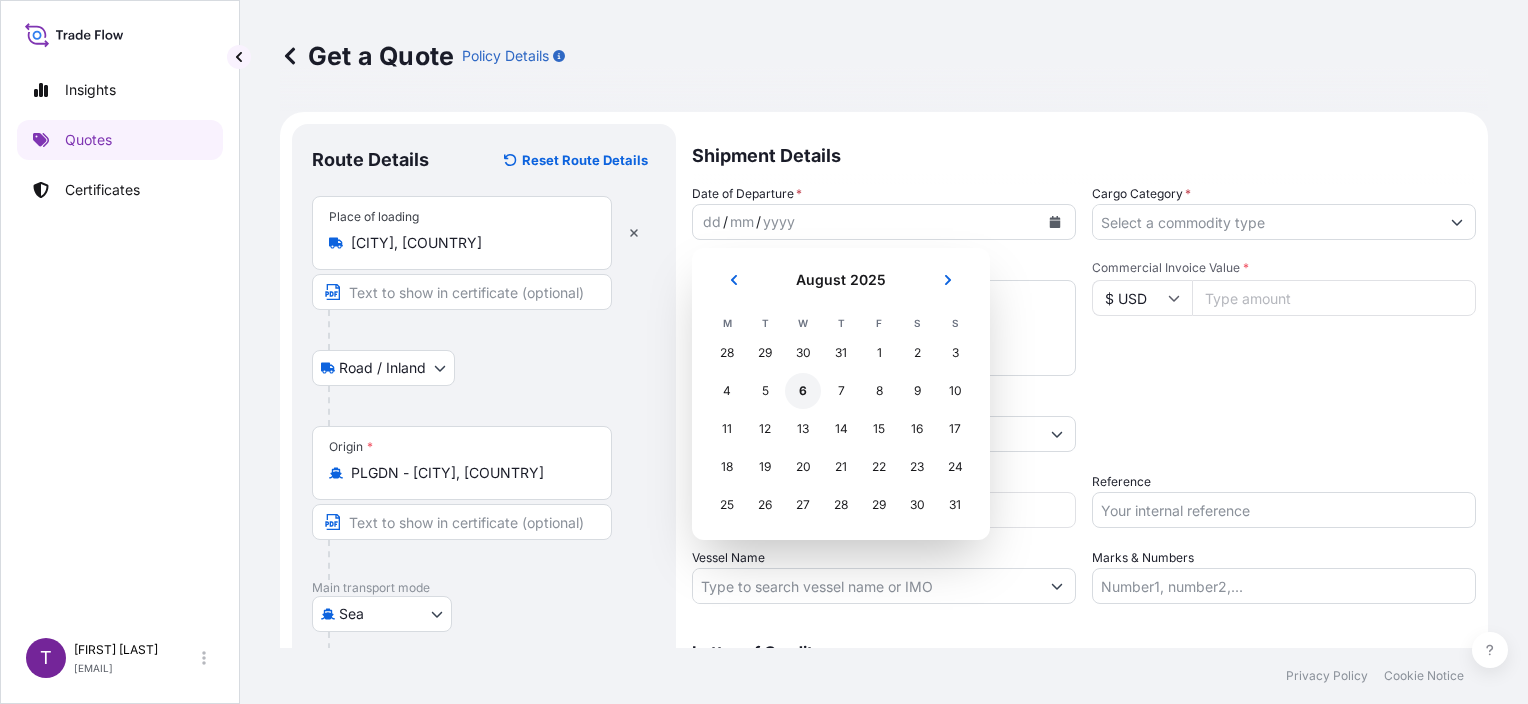 click on "6" at bounding box center (803, 391) 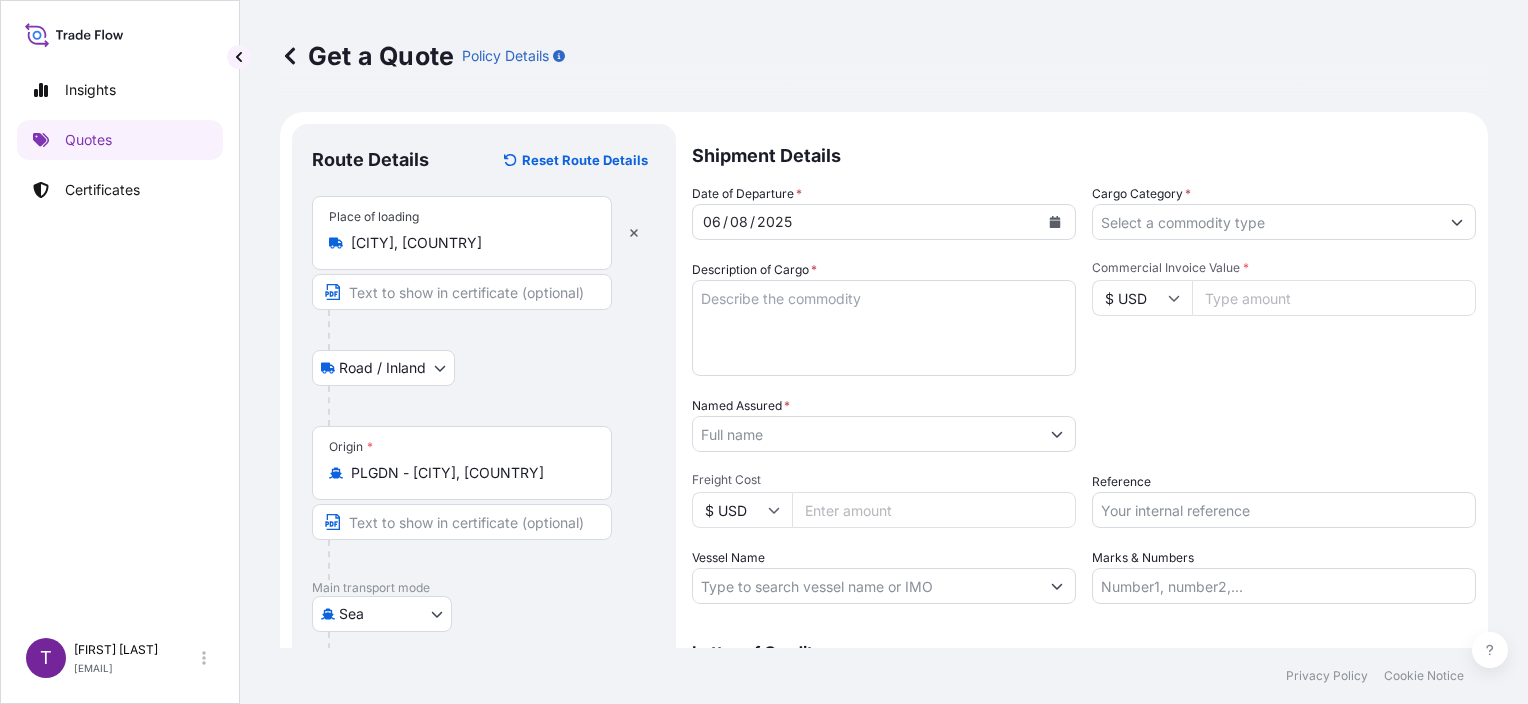 click on "Cargo Category *" at bounding box center (1266, 222) 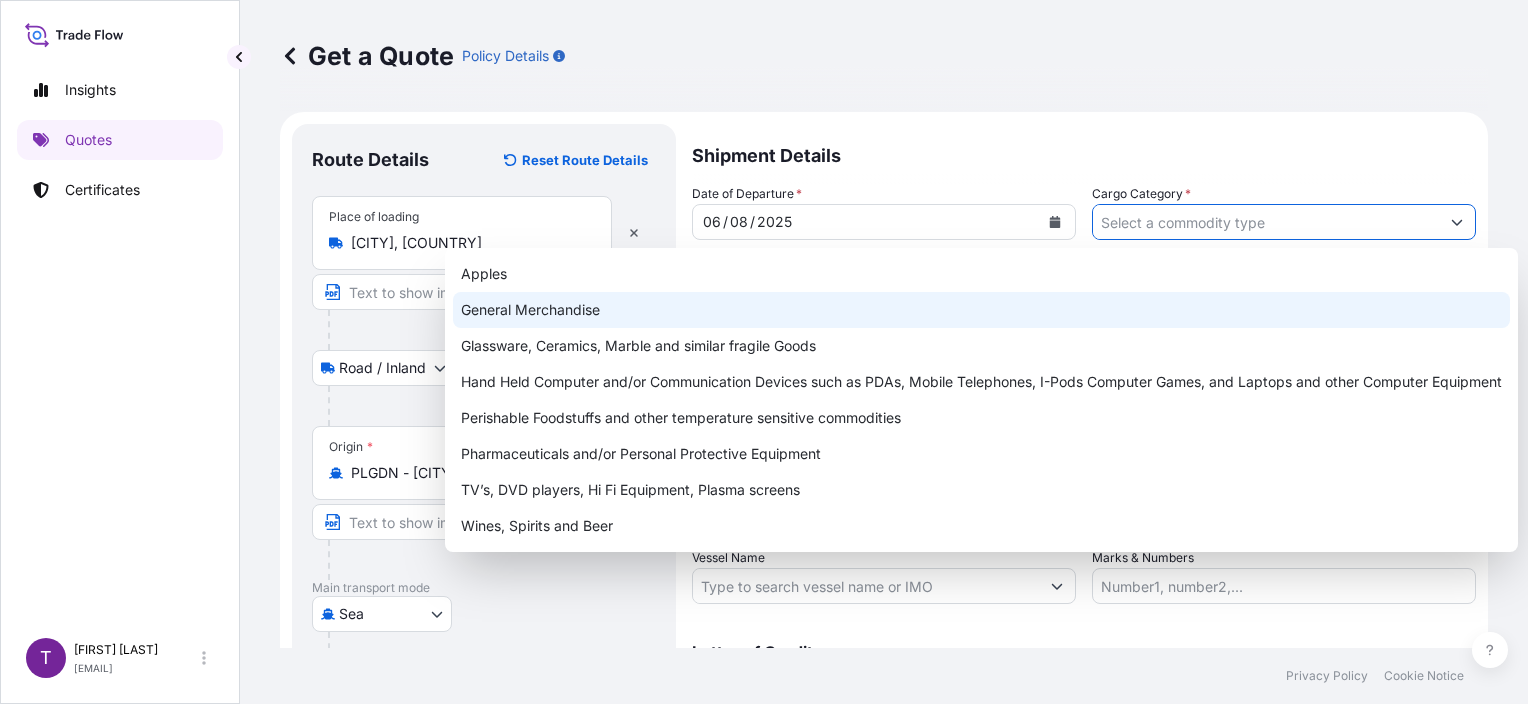 click on "General Merchandise" at bounding box center (981, 310) 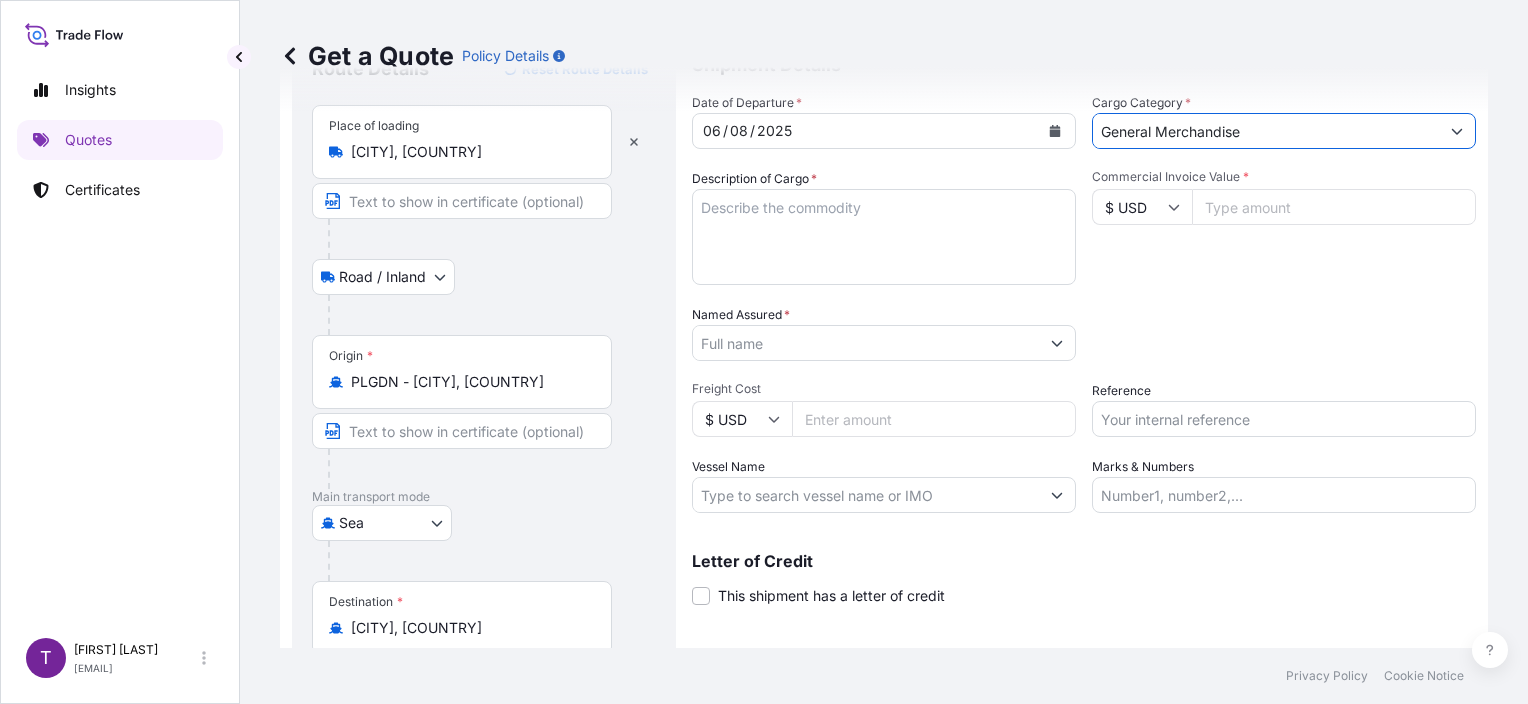 scroll, scrollTop: 200, scrollLeft: 0, axis: vertical 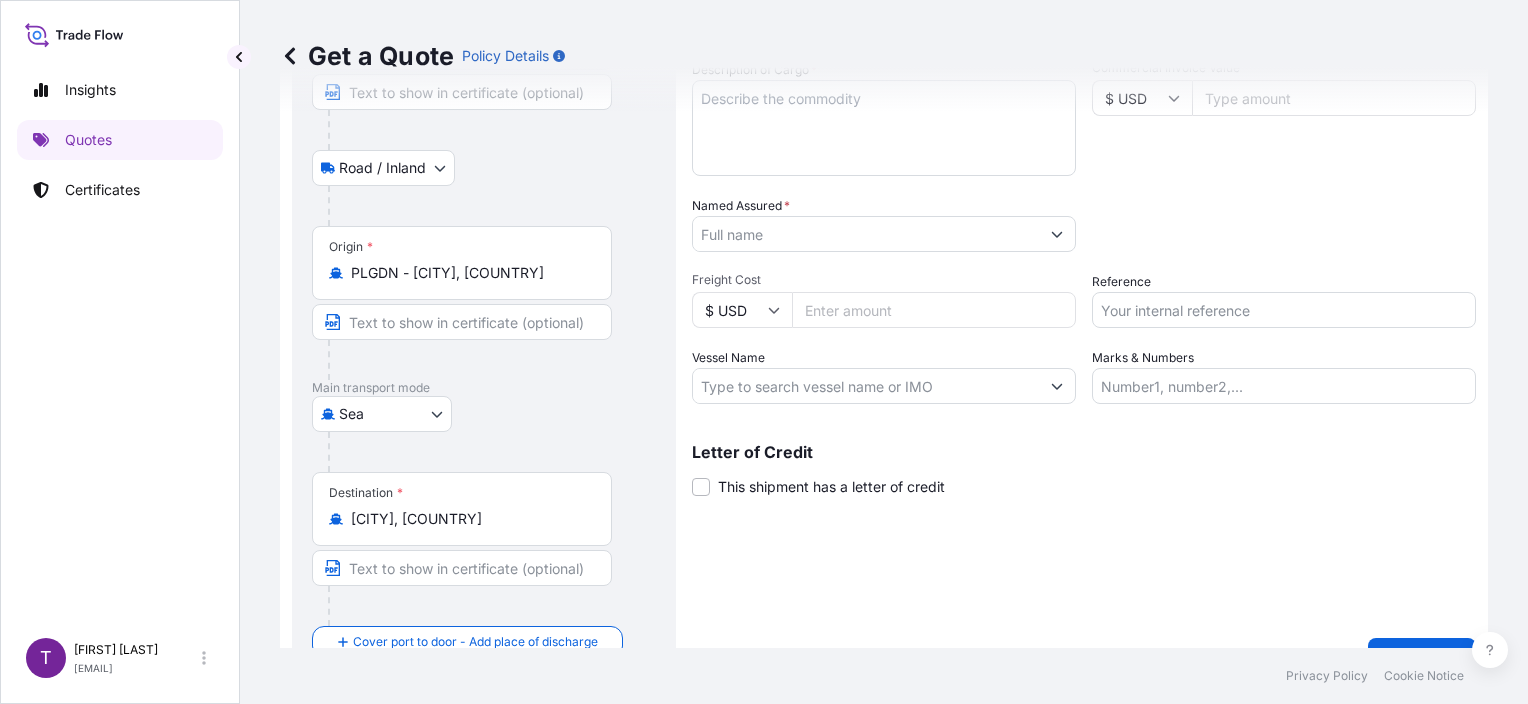 click on "Vessel Name" at bounding box center (866, 386) 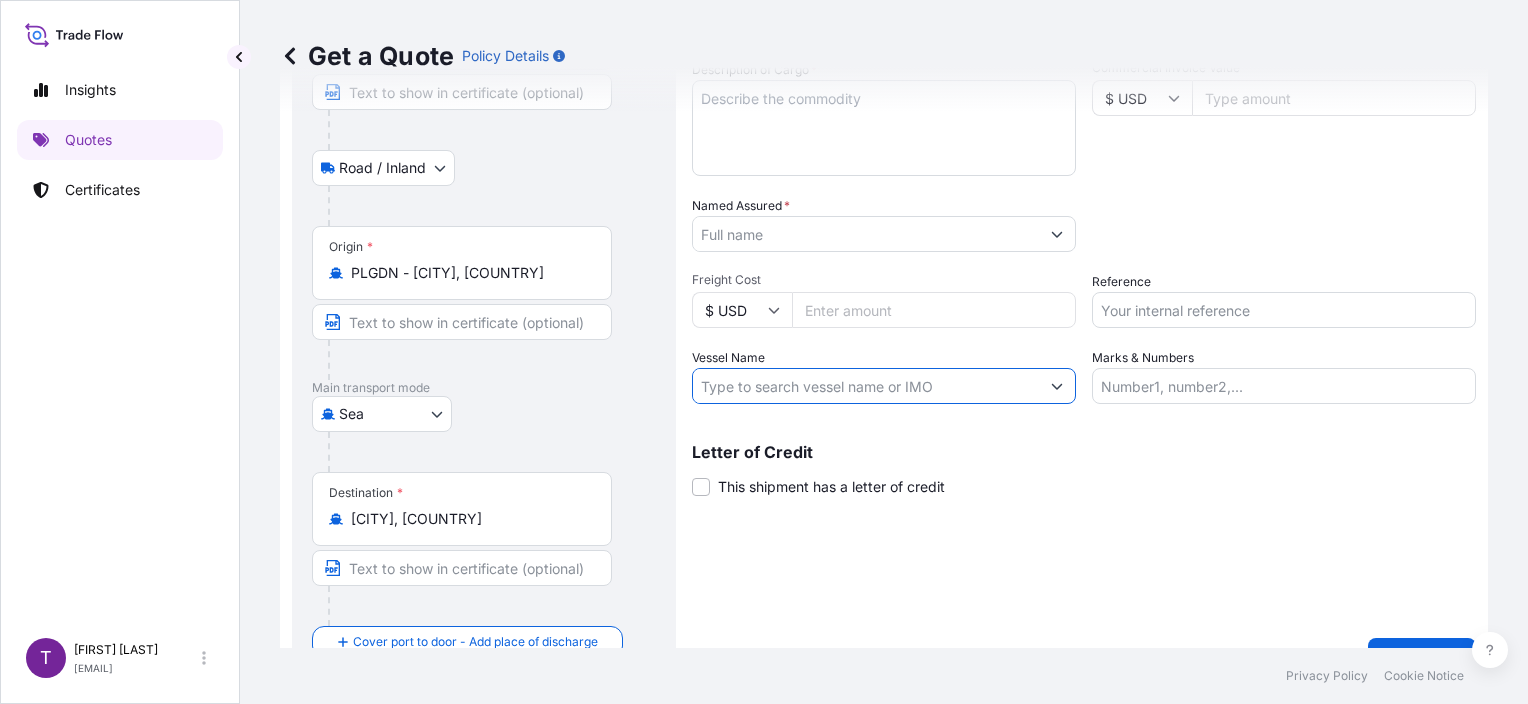 paste on "CMA CGM GEORG FORSTER" 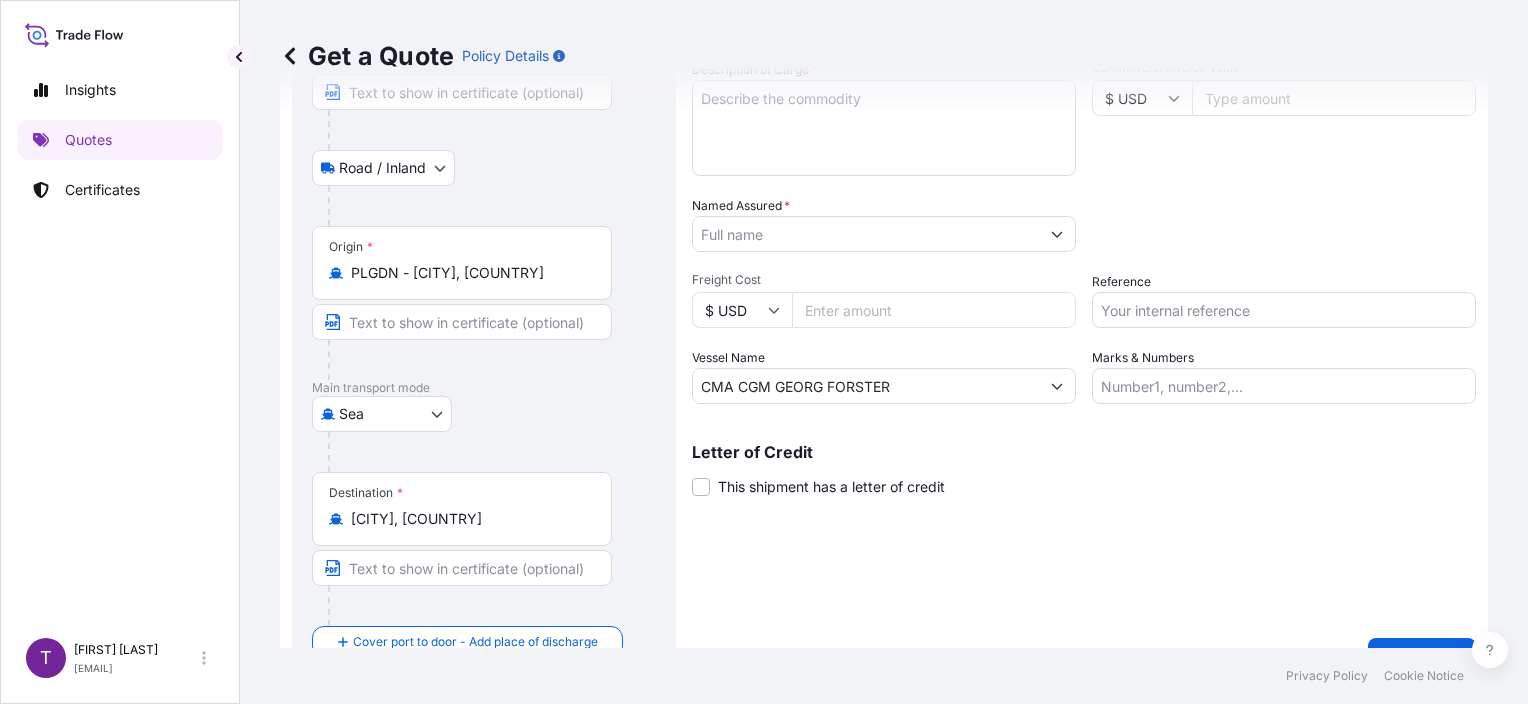 click on "CMA CGM GEORG FORSTER" at bounding box center [866, 386] 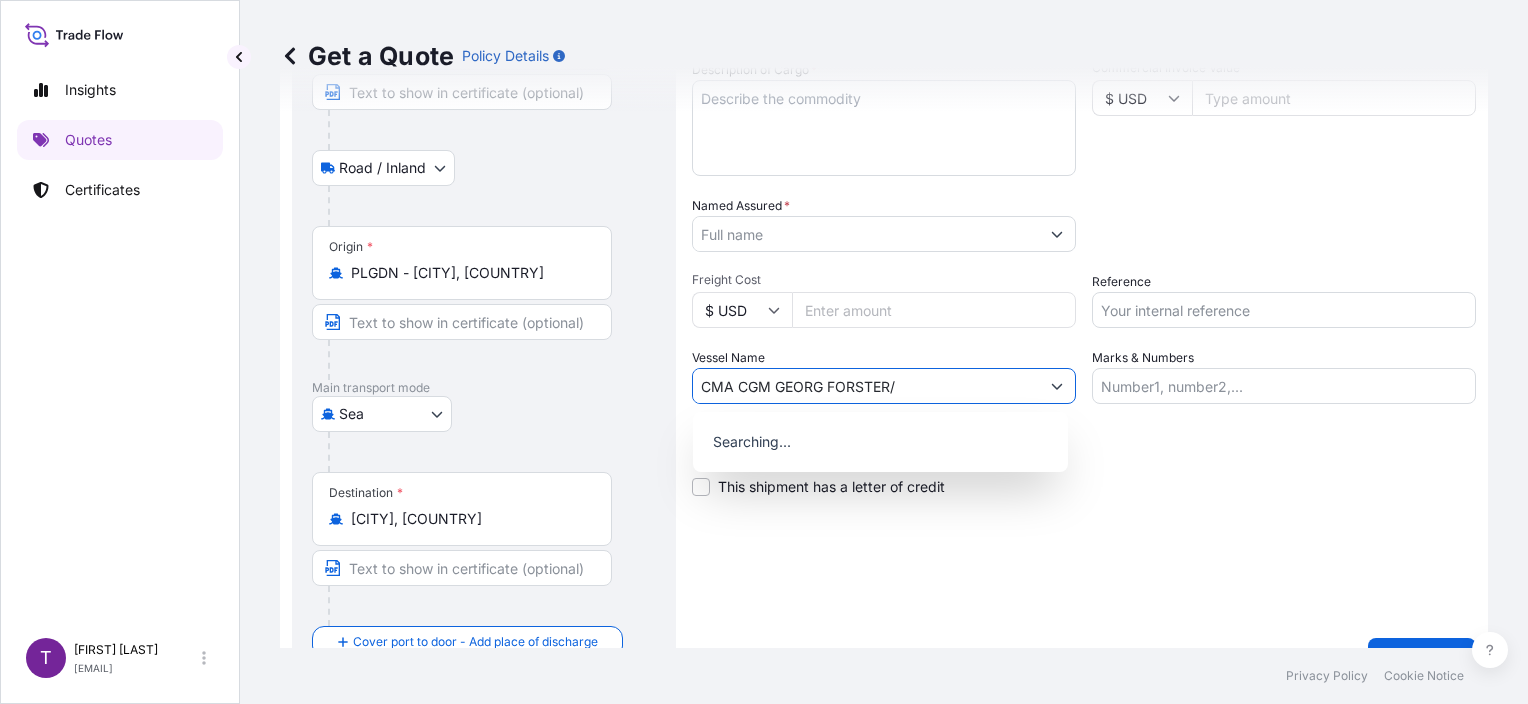 paste on "[NUMBER])" 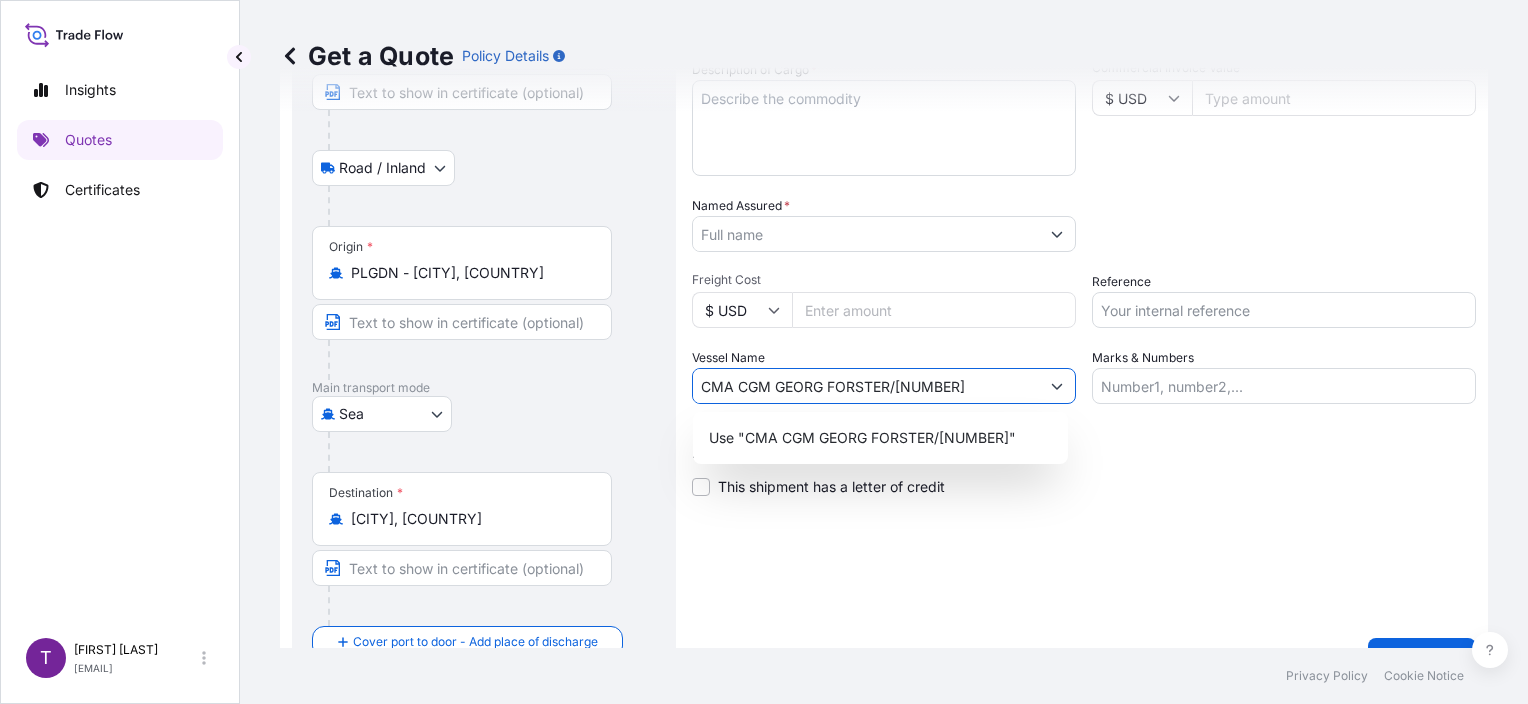 type on "CMA CGM GEORG FORSTER/[NUMBER]" 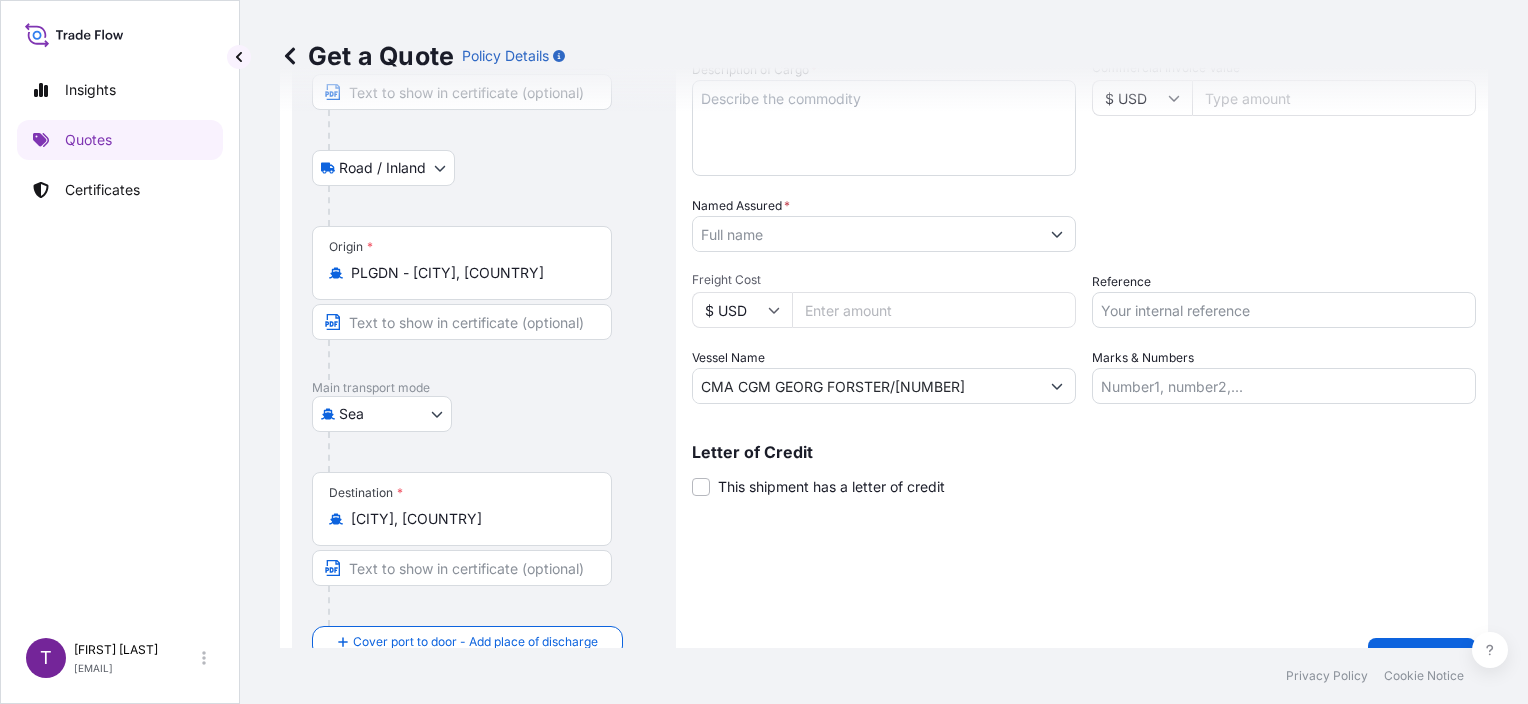 click on "Reference" at bounding box center (1284, 310) 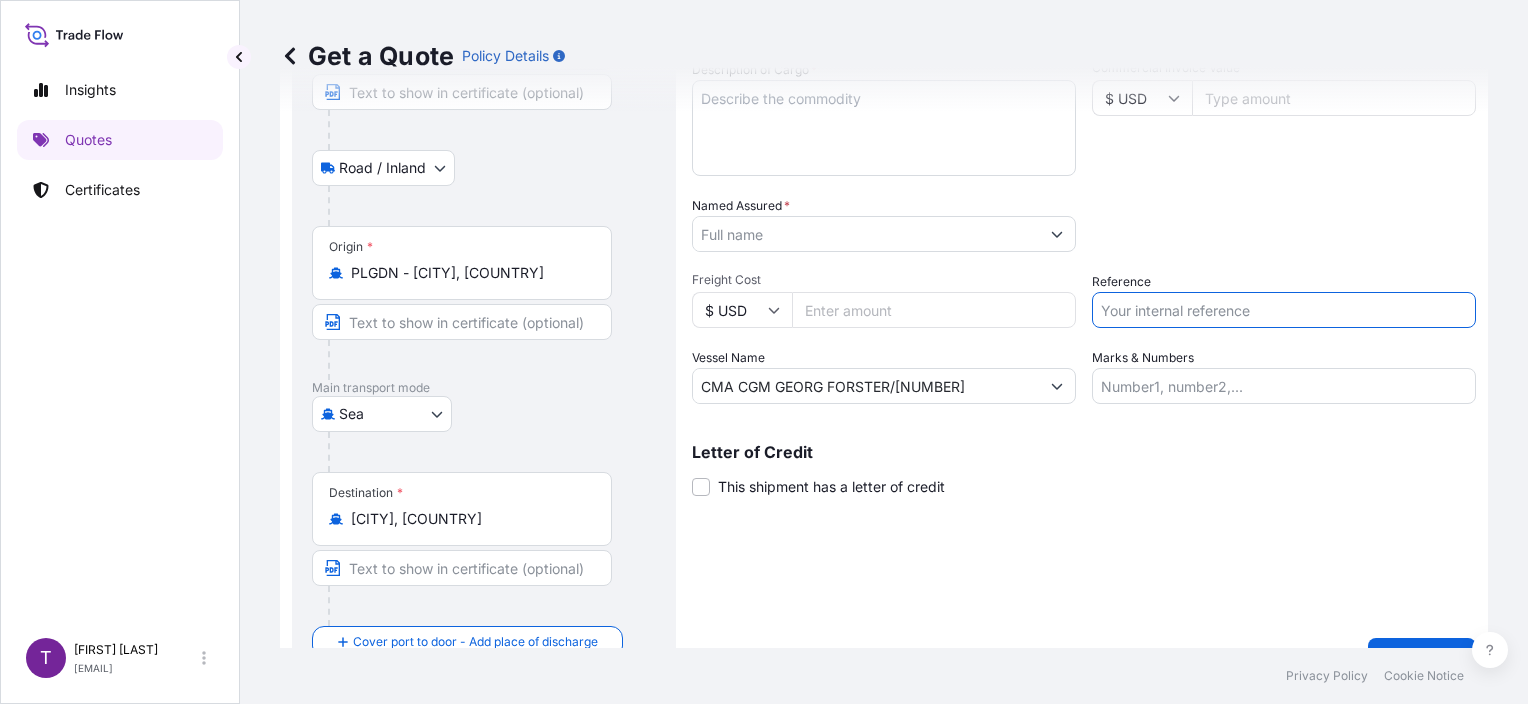 paste on "[NUMBER]" 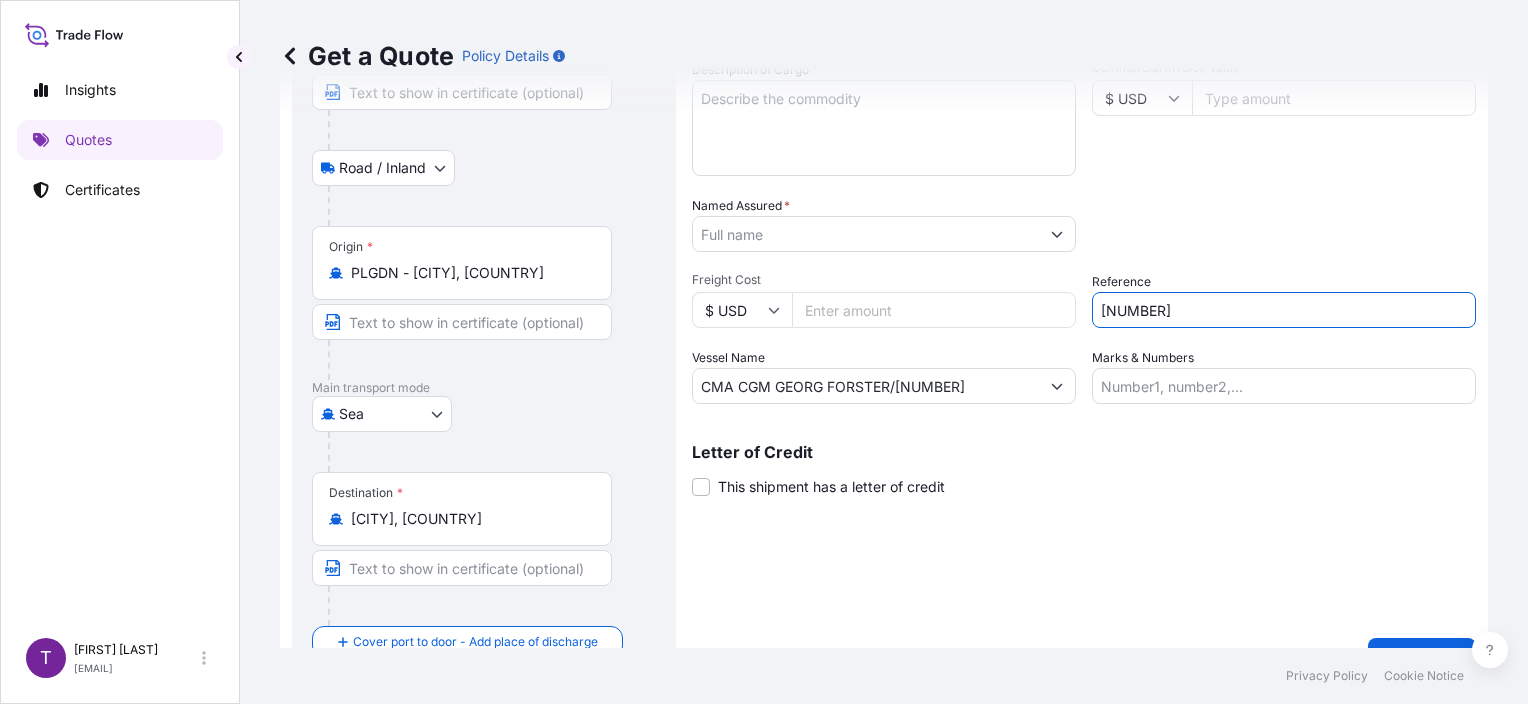type on "[NUMBER]" 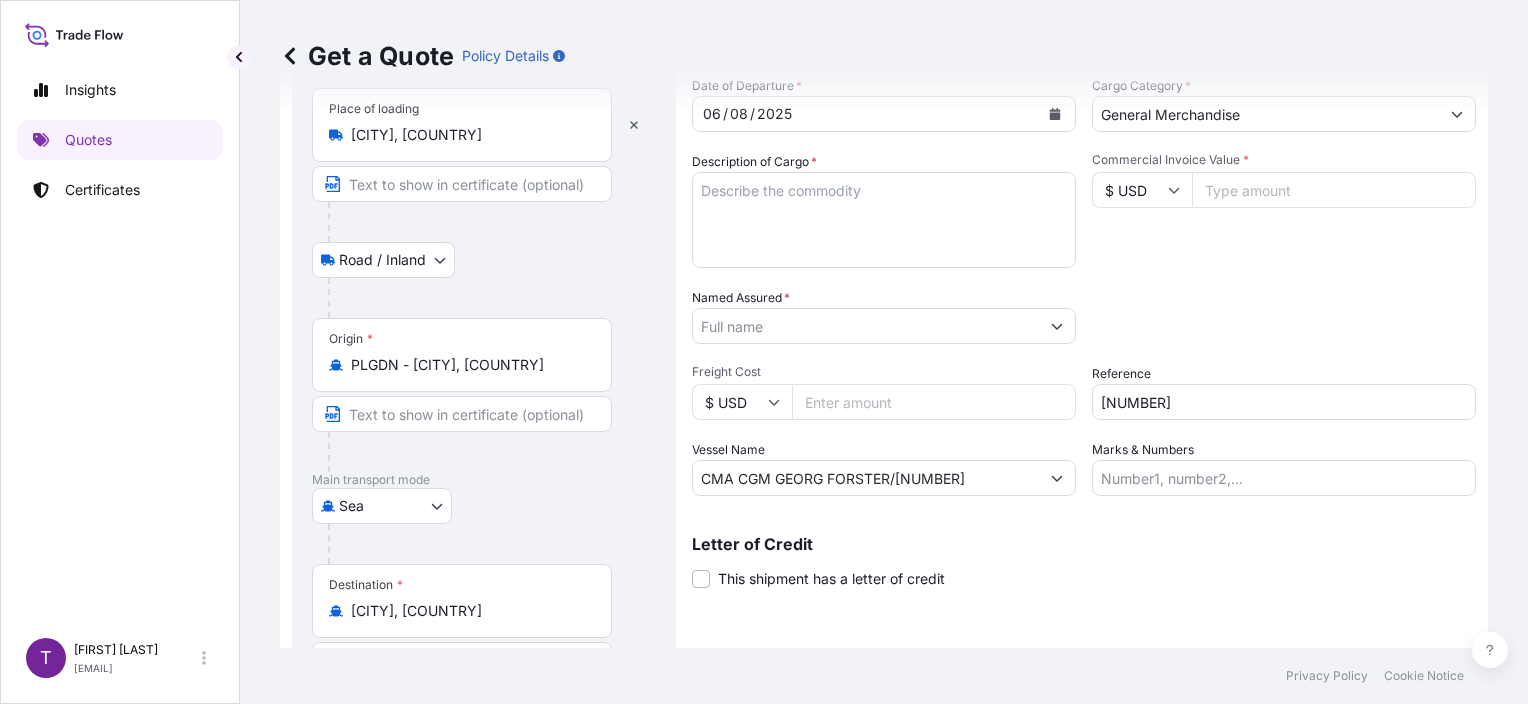 scroll, scrollTop: 0, scrollLeft: 0, axis: both 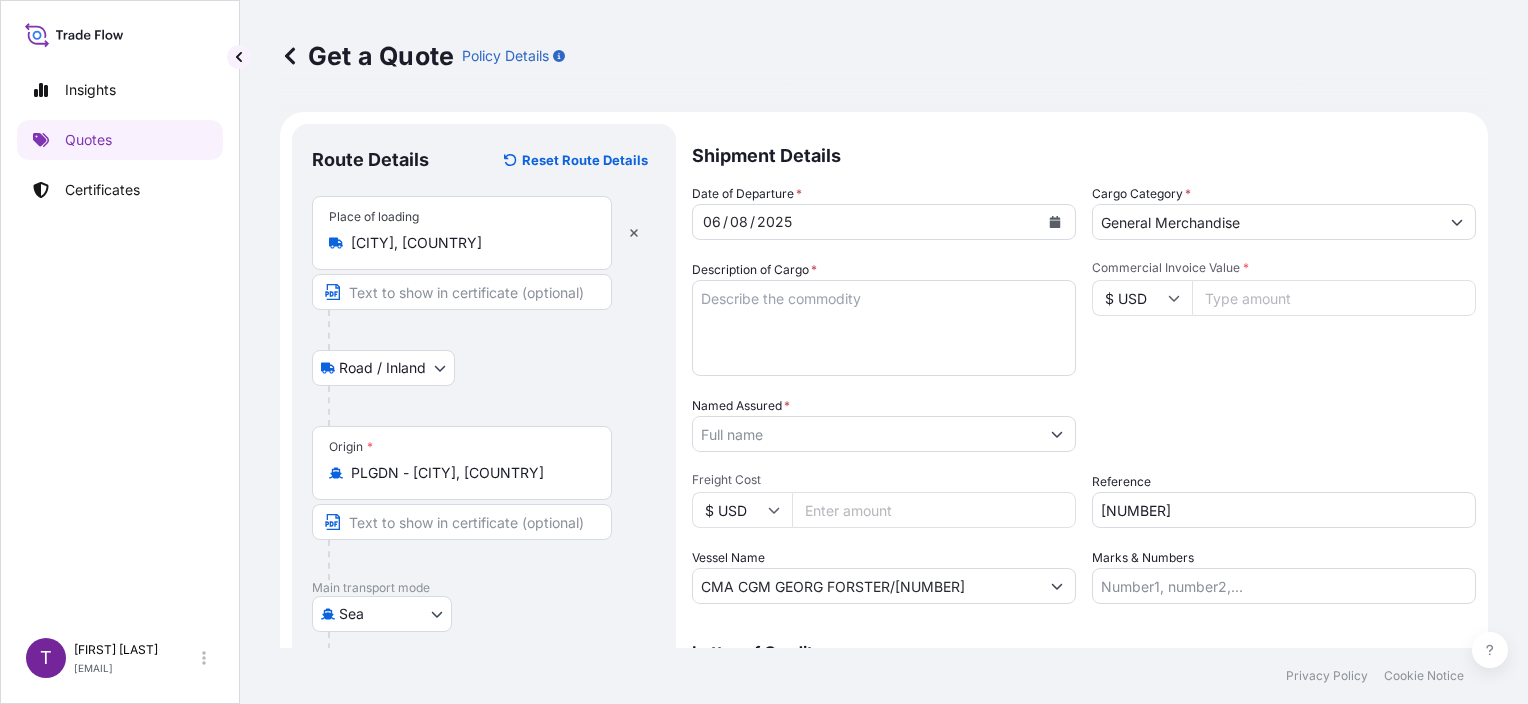 click on "$ USD" at bounding box center (1142, 298) 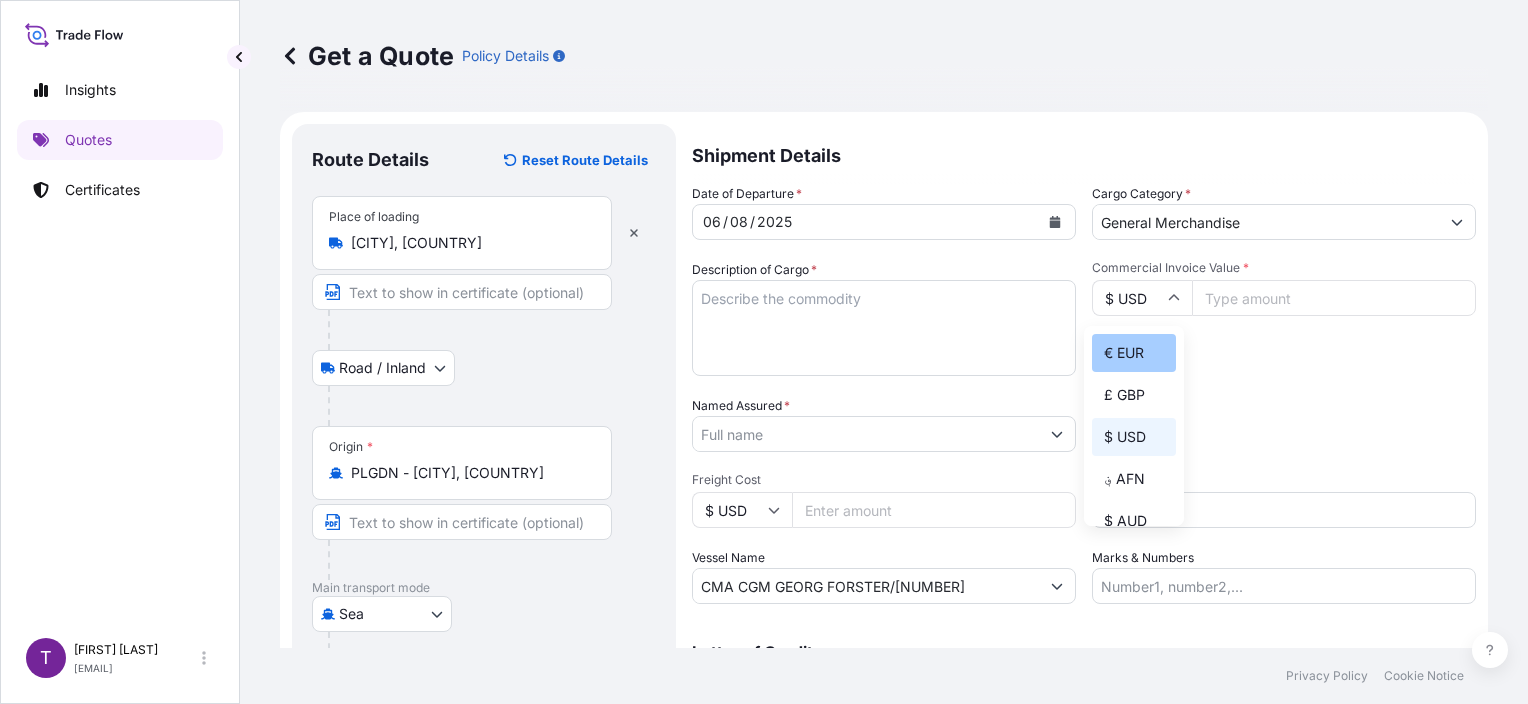 click on "€ EUR" at bounding box center (1134, 353) 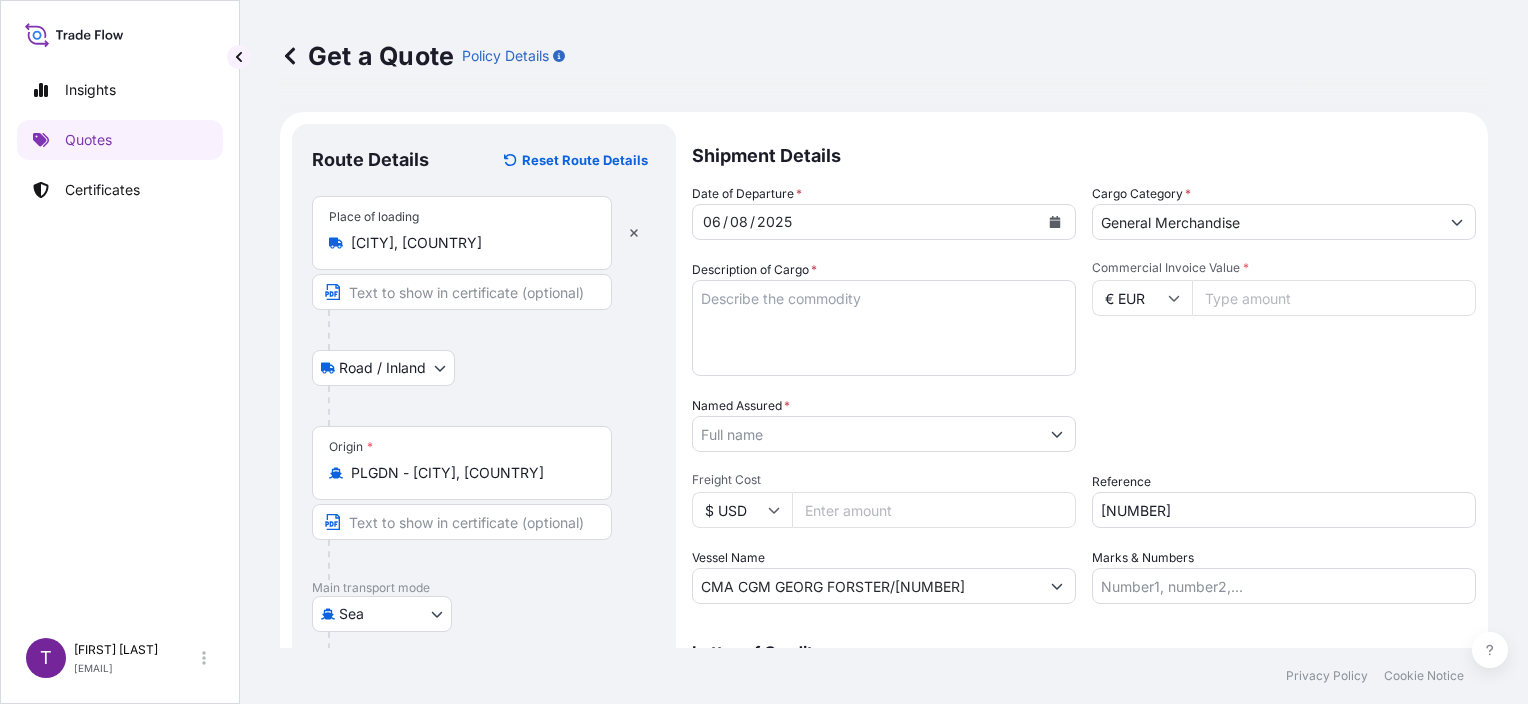 click on "Commercial Invoice Value   *" at bounding box center (1334, 298) 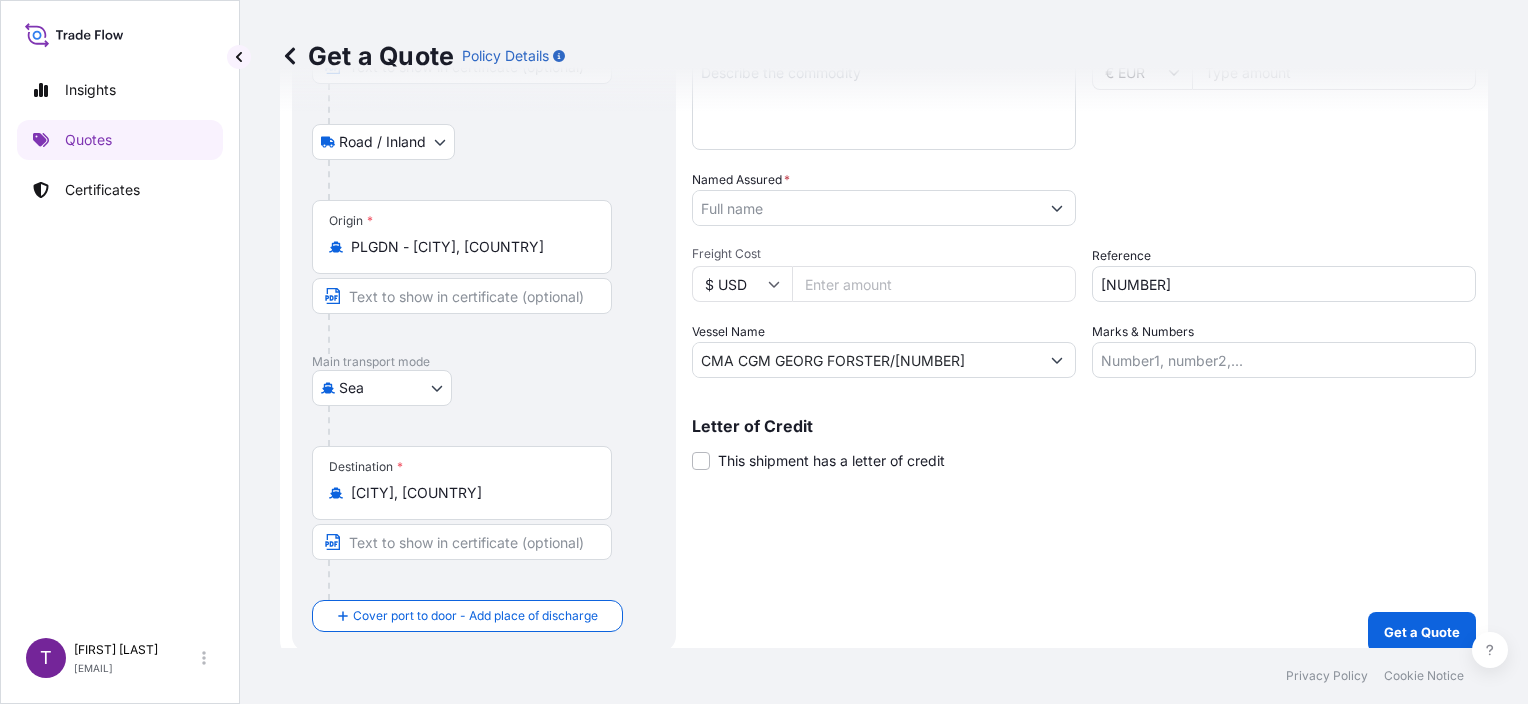 scroll, scrollTop: 240, scrollLeft: 0, axis: vertical 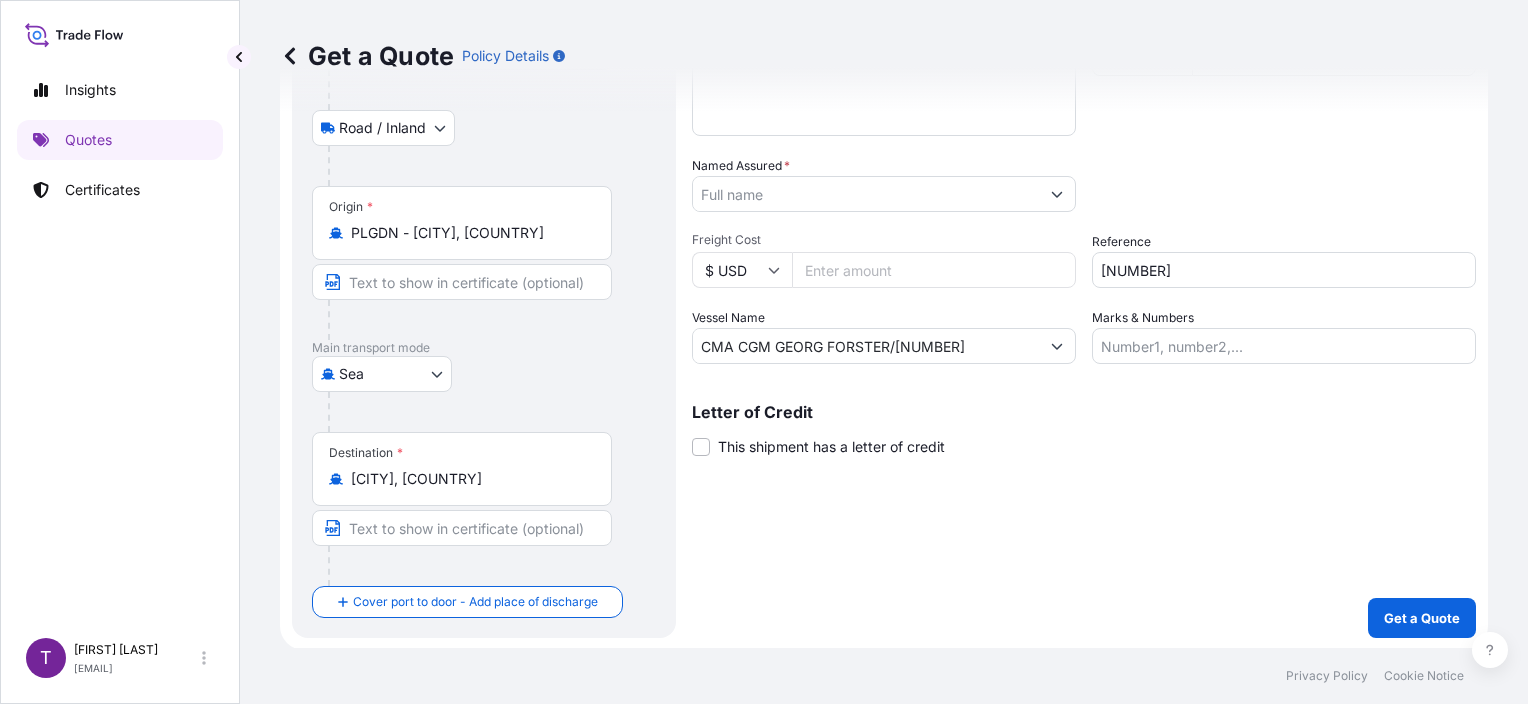 type on "1" 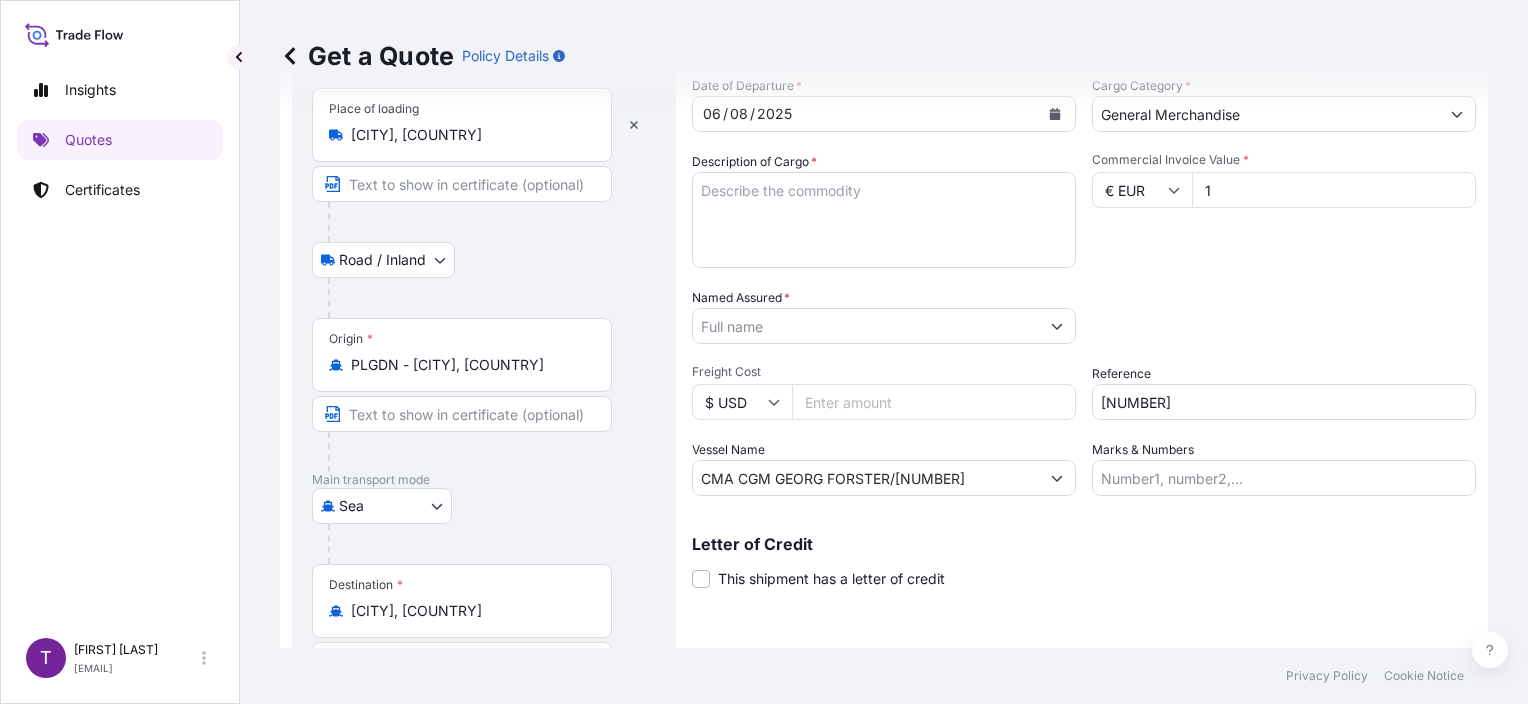 scroll, scrollTop: 0, scrollLeft: 0, axis: both 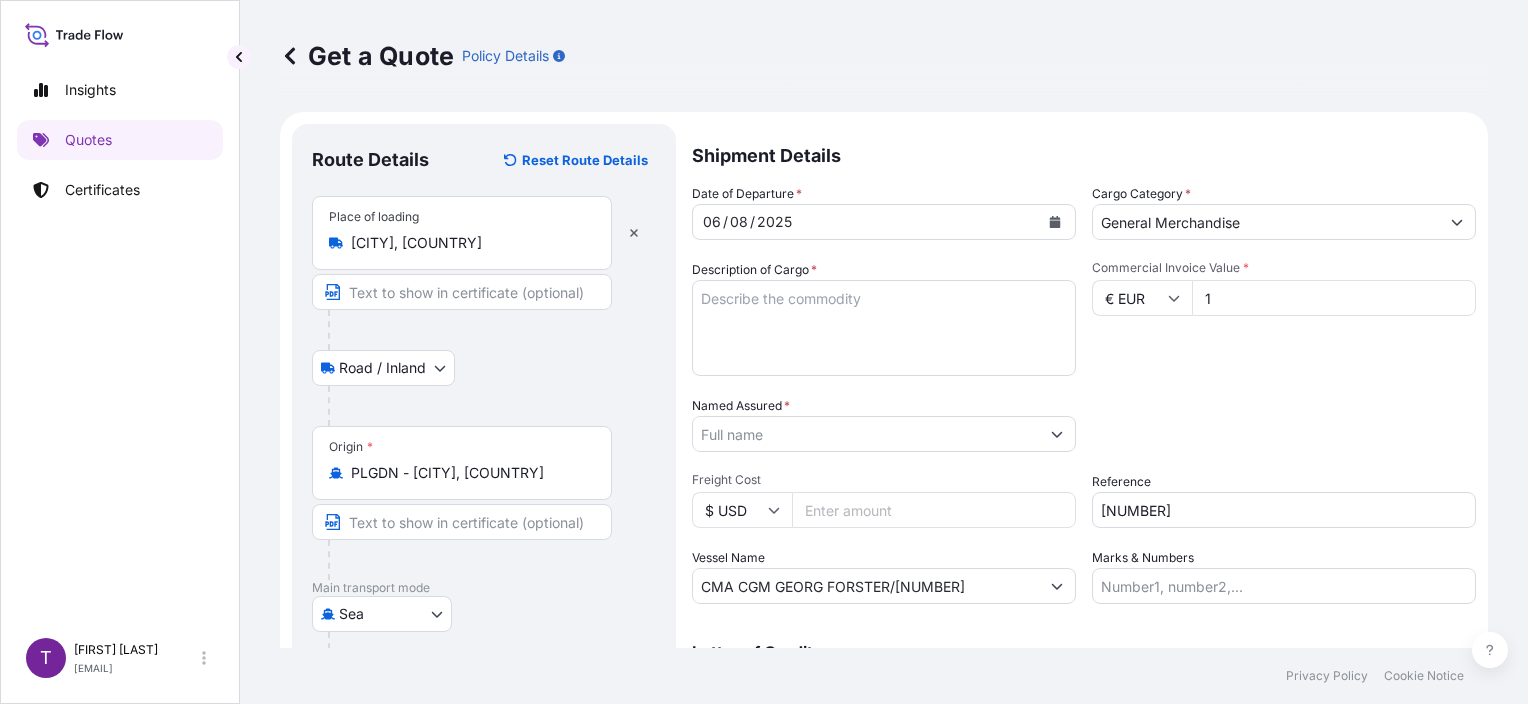 click on "1" at bounding box center [1334, 298] 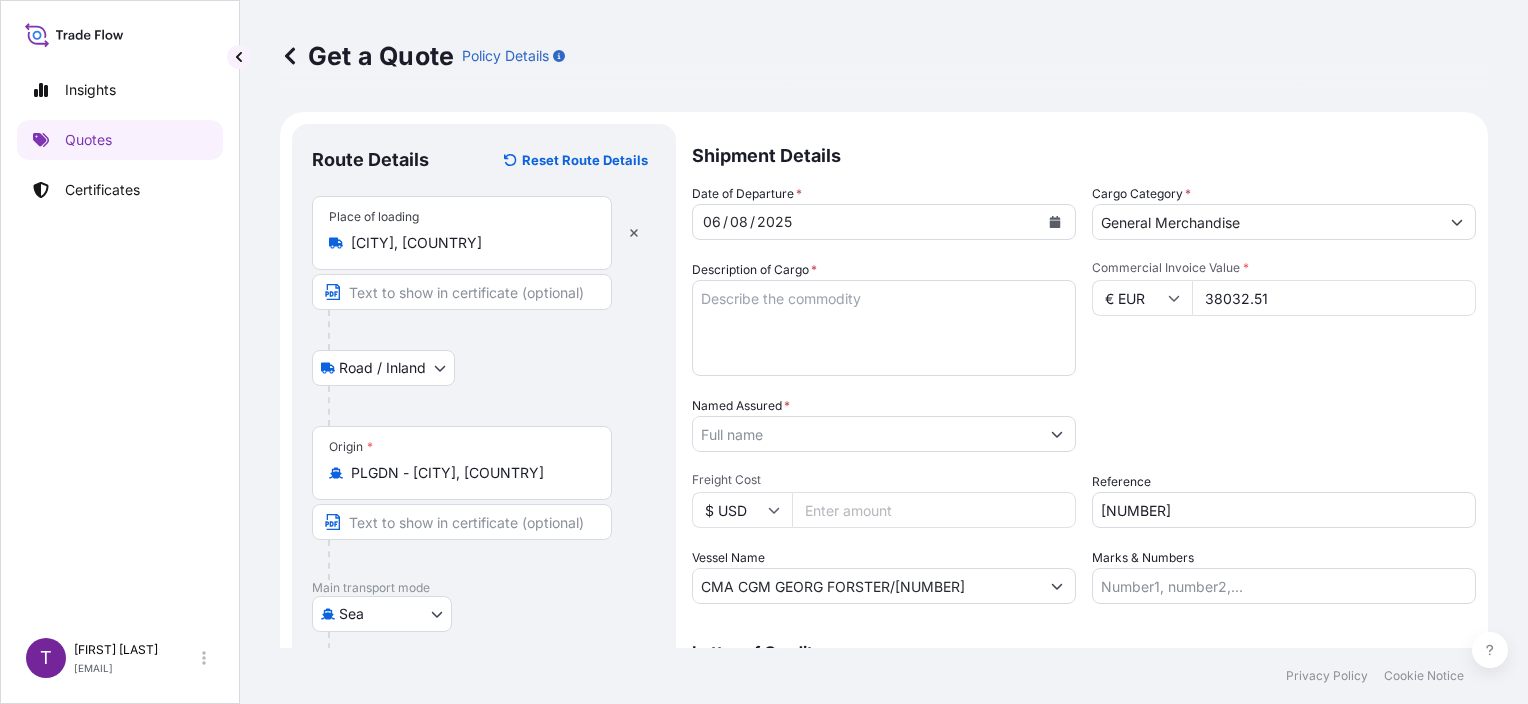 type on "38032.51" 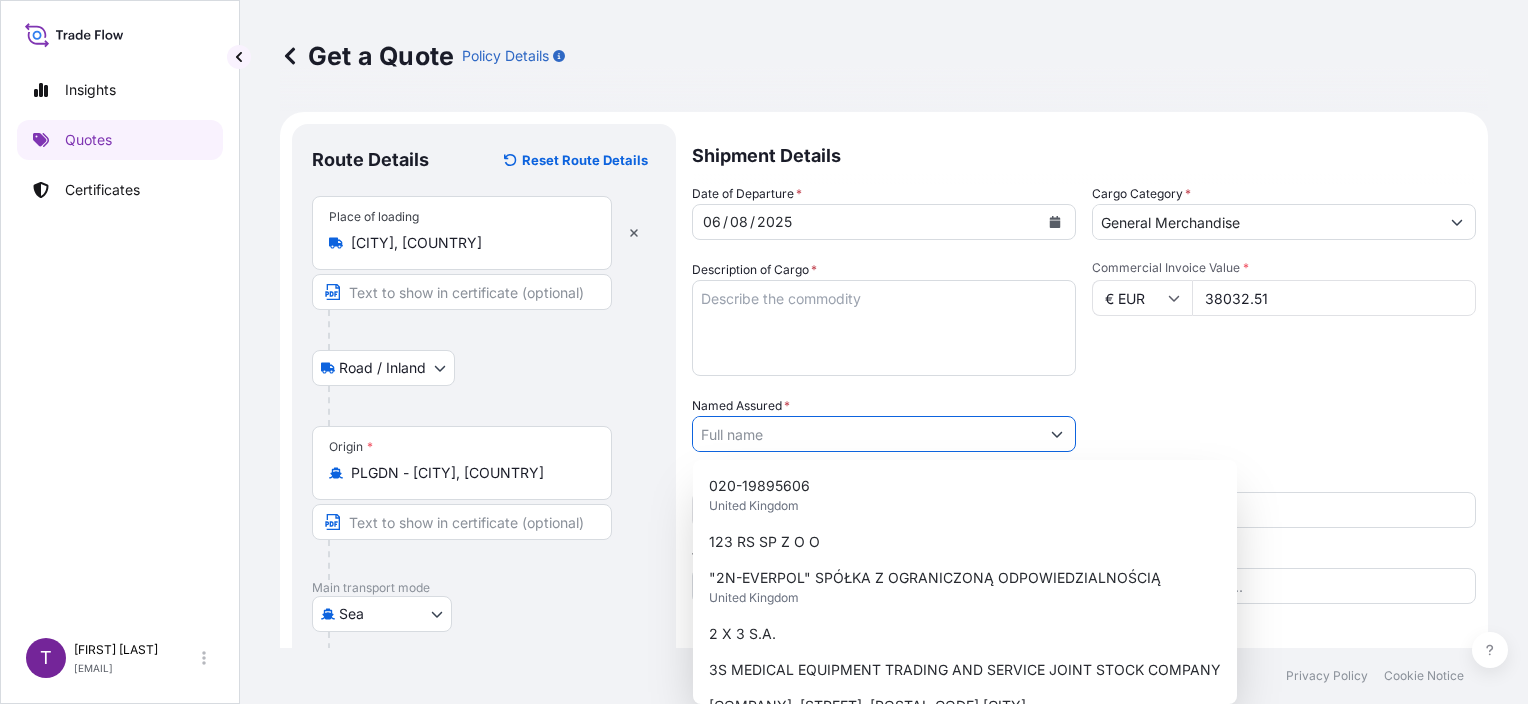 click on "Named Assured *" at bounding box center (866, 434) 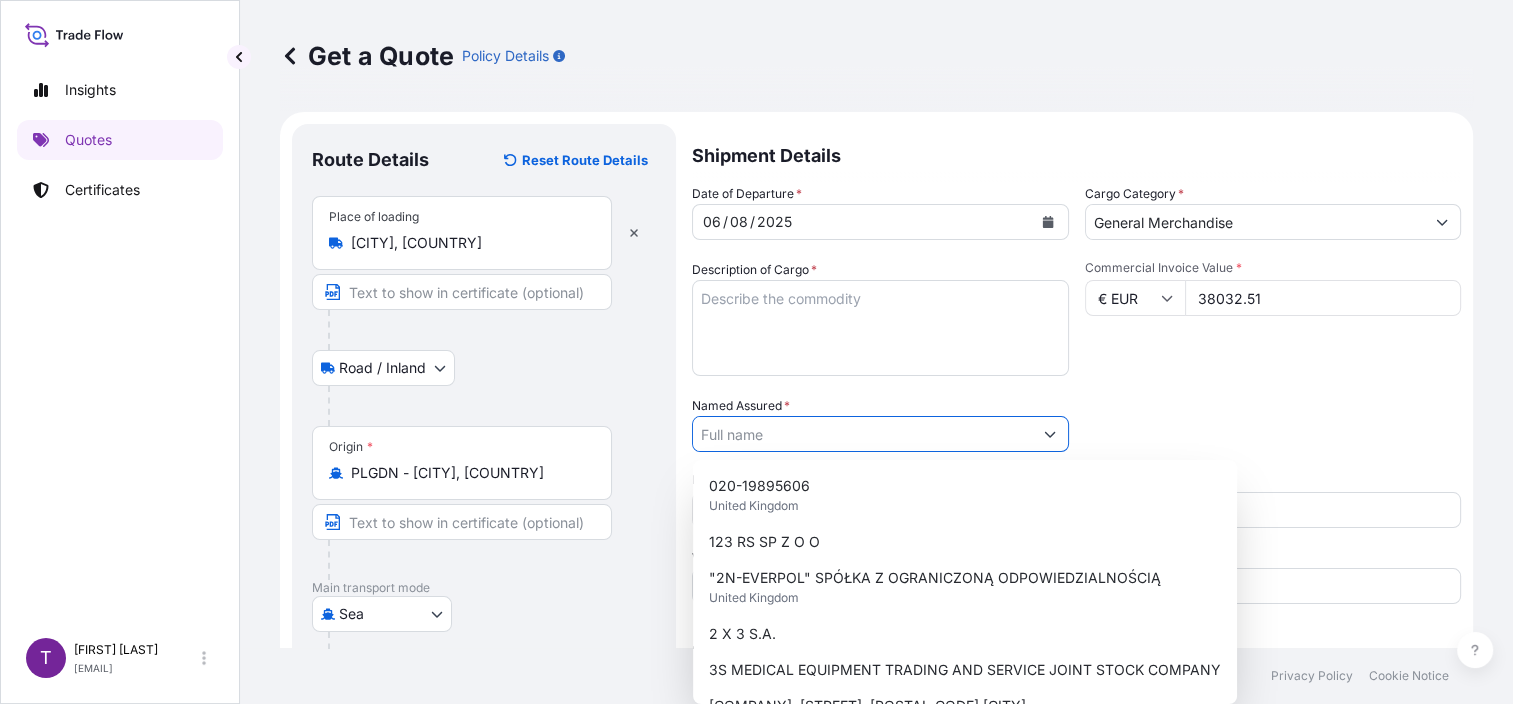 paste on "AUTOPARTNERS ETS LEBRERE & FILS" 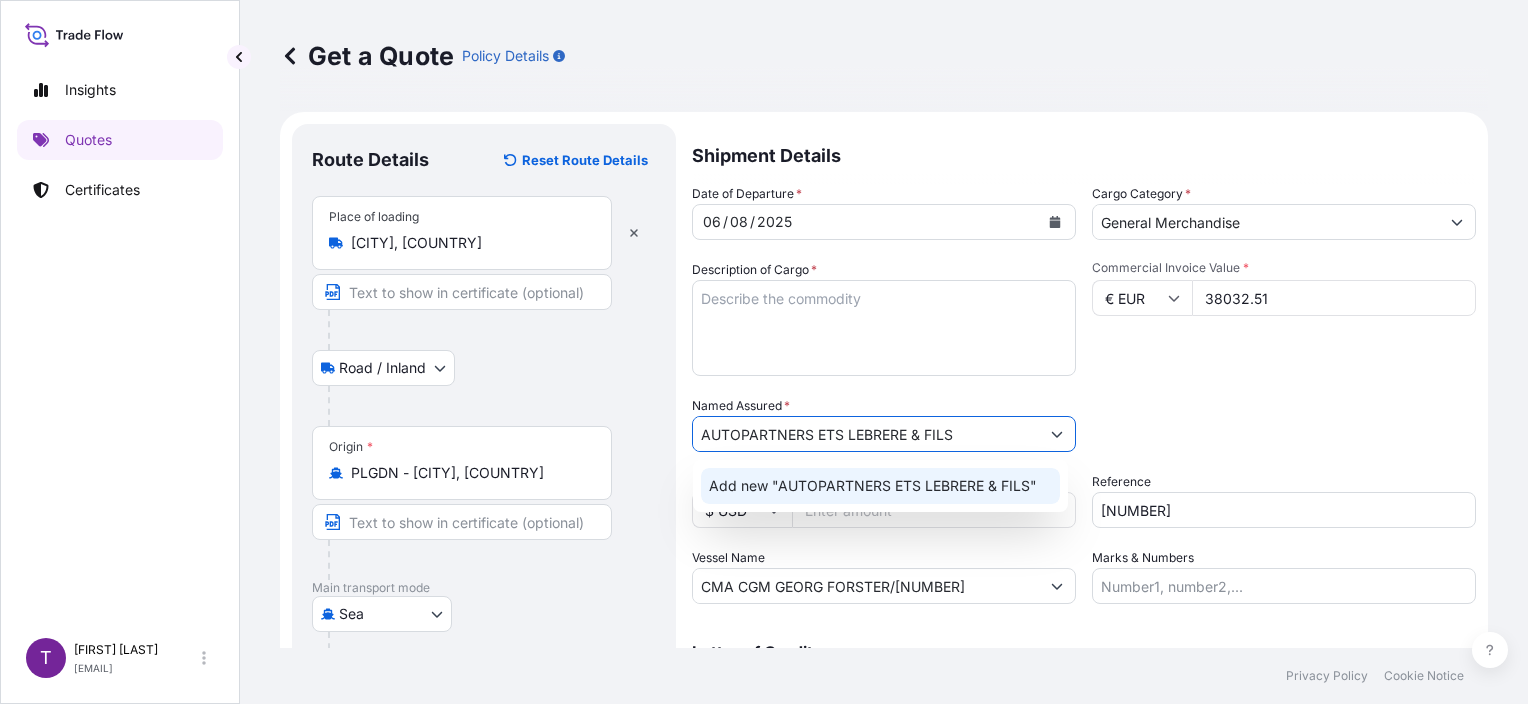 click on "Add new "AUTOPARTNERS ETS LEBRERE & FILS"" at bounding box center [873, 486] 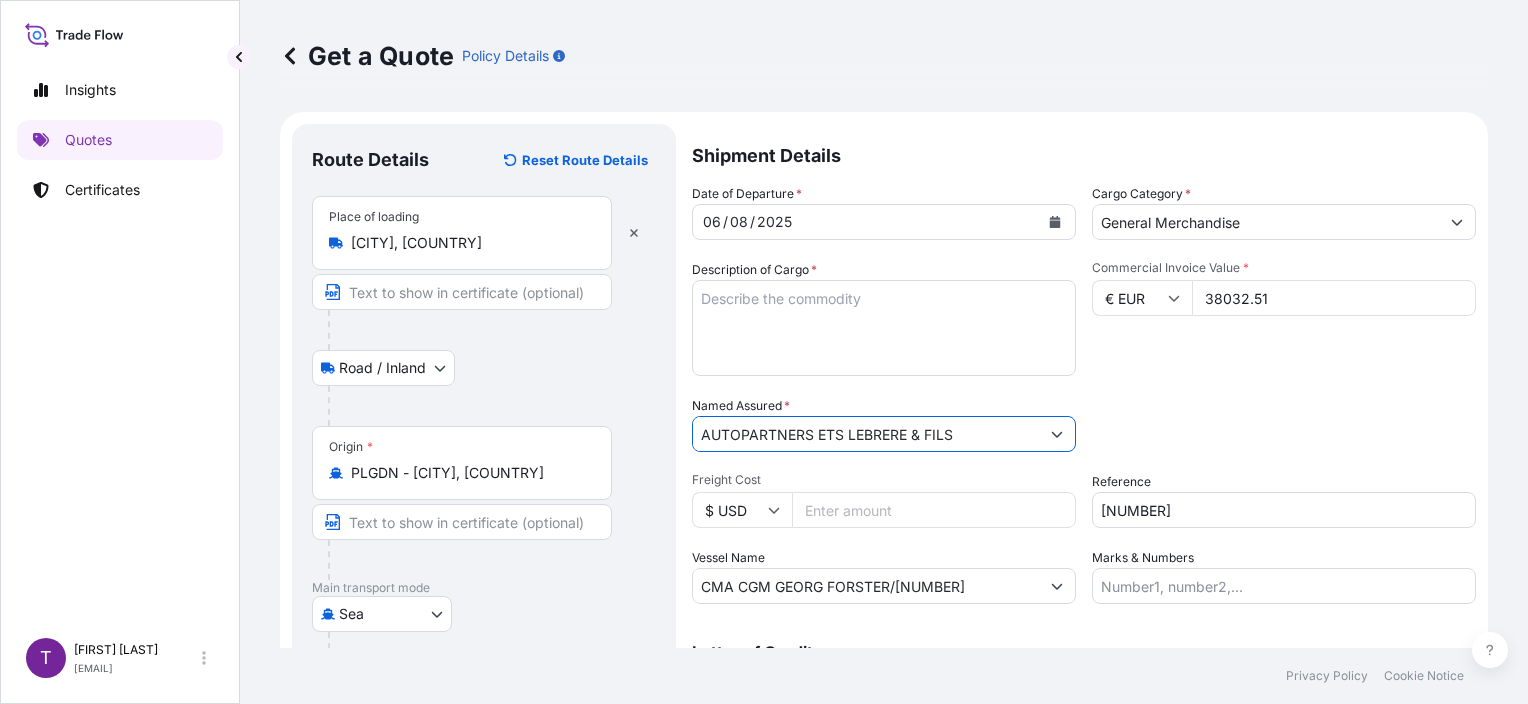 type on "AUTOPARTNERS ETS LEBRERE & FILS" 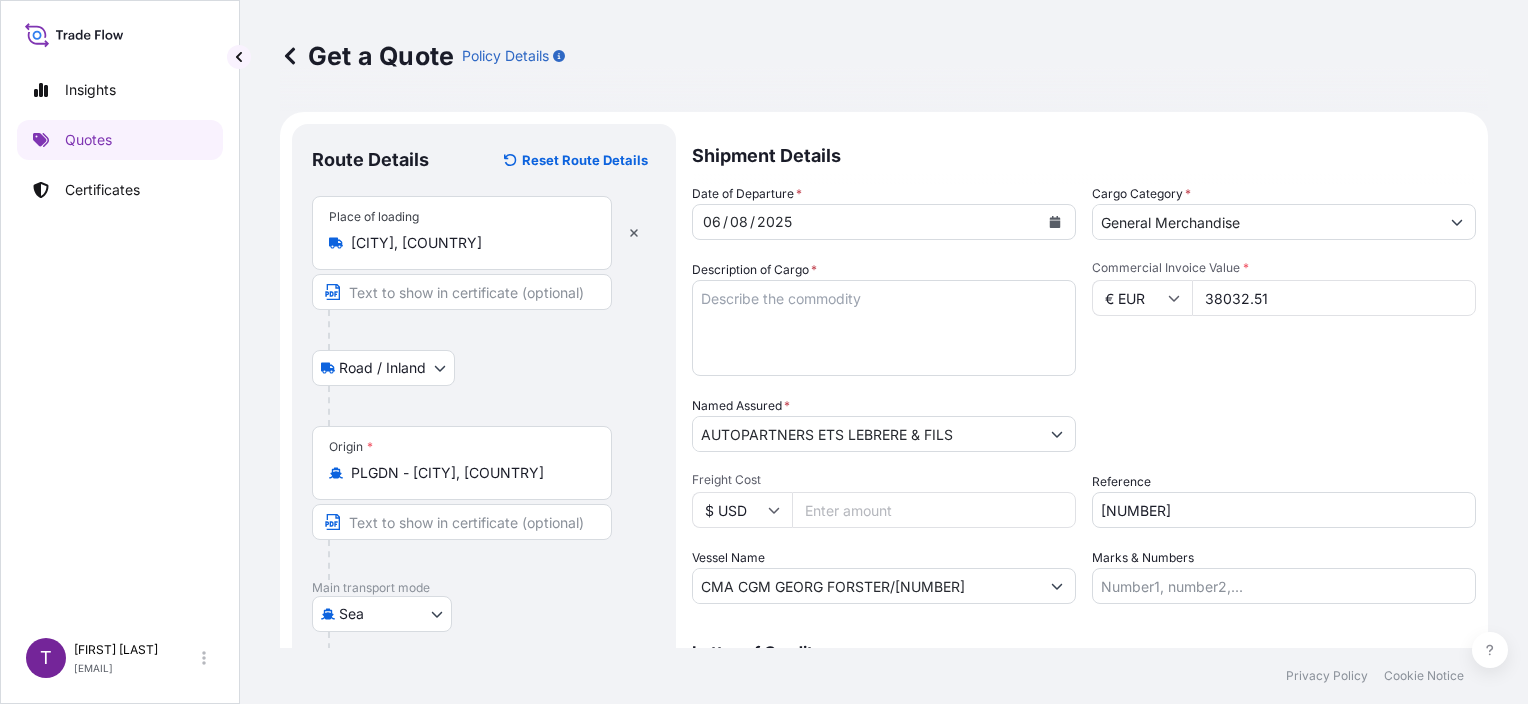 click on "Description of Cargo *" at bounding box center (884, 328) 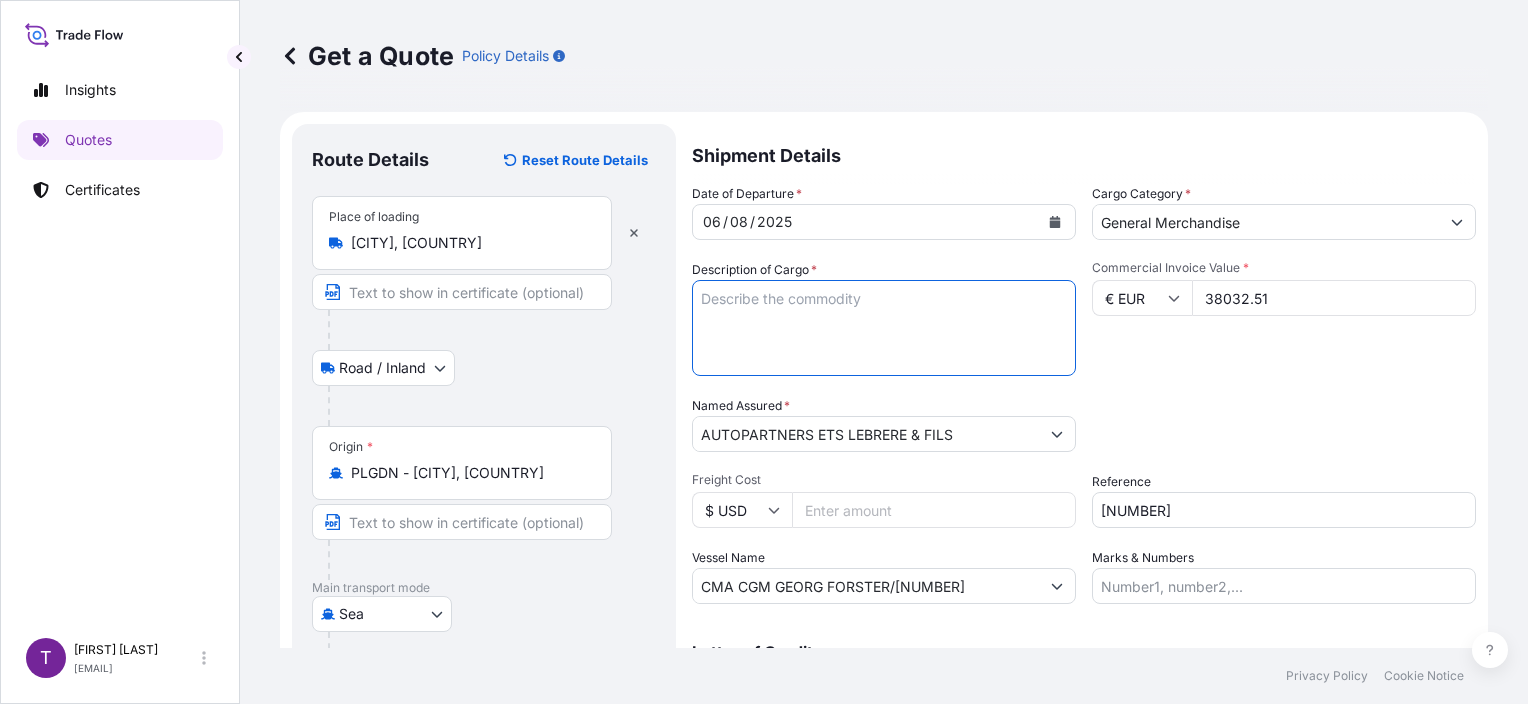 paste on "AUTOMOTIVE PARTS" 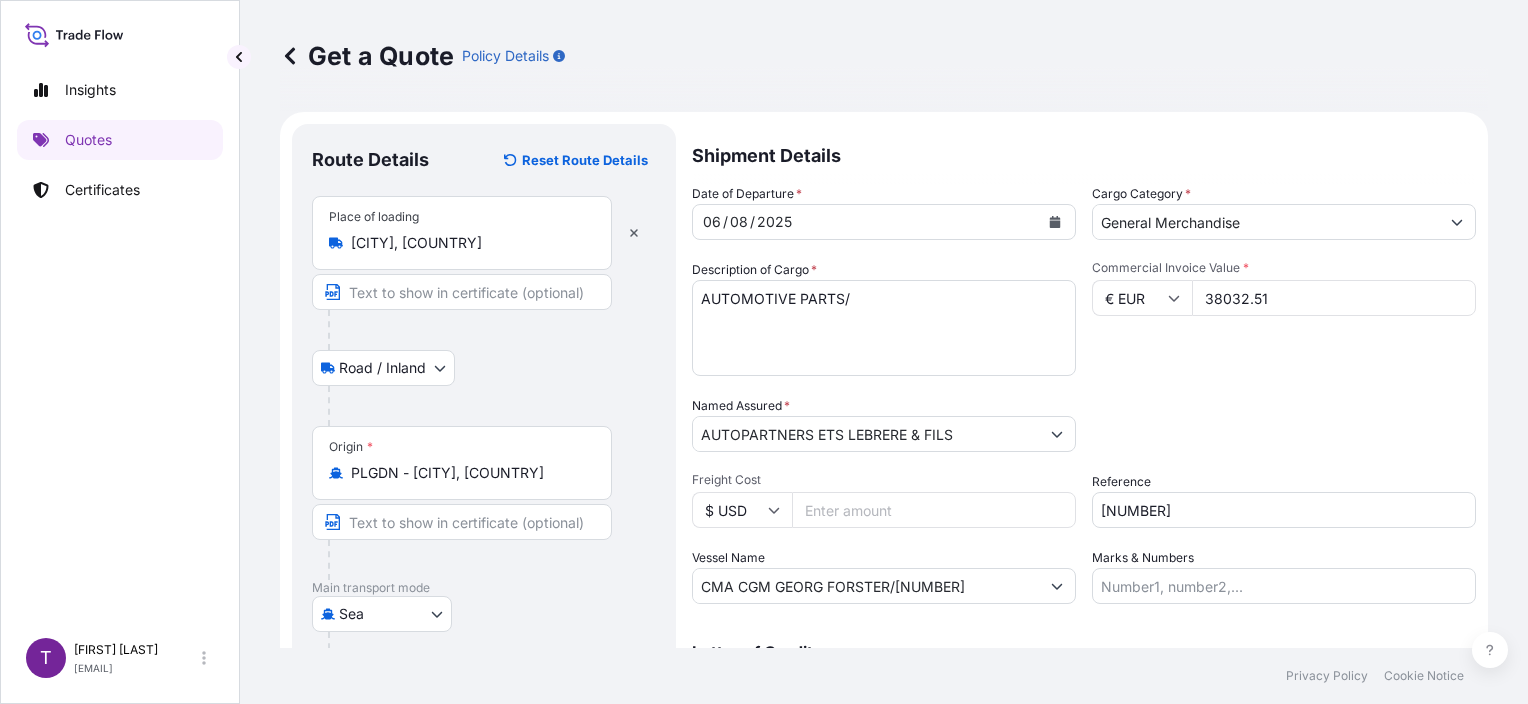 click on "AUTOMOTIVE PARTS/" at bounding box center (884, 328) 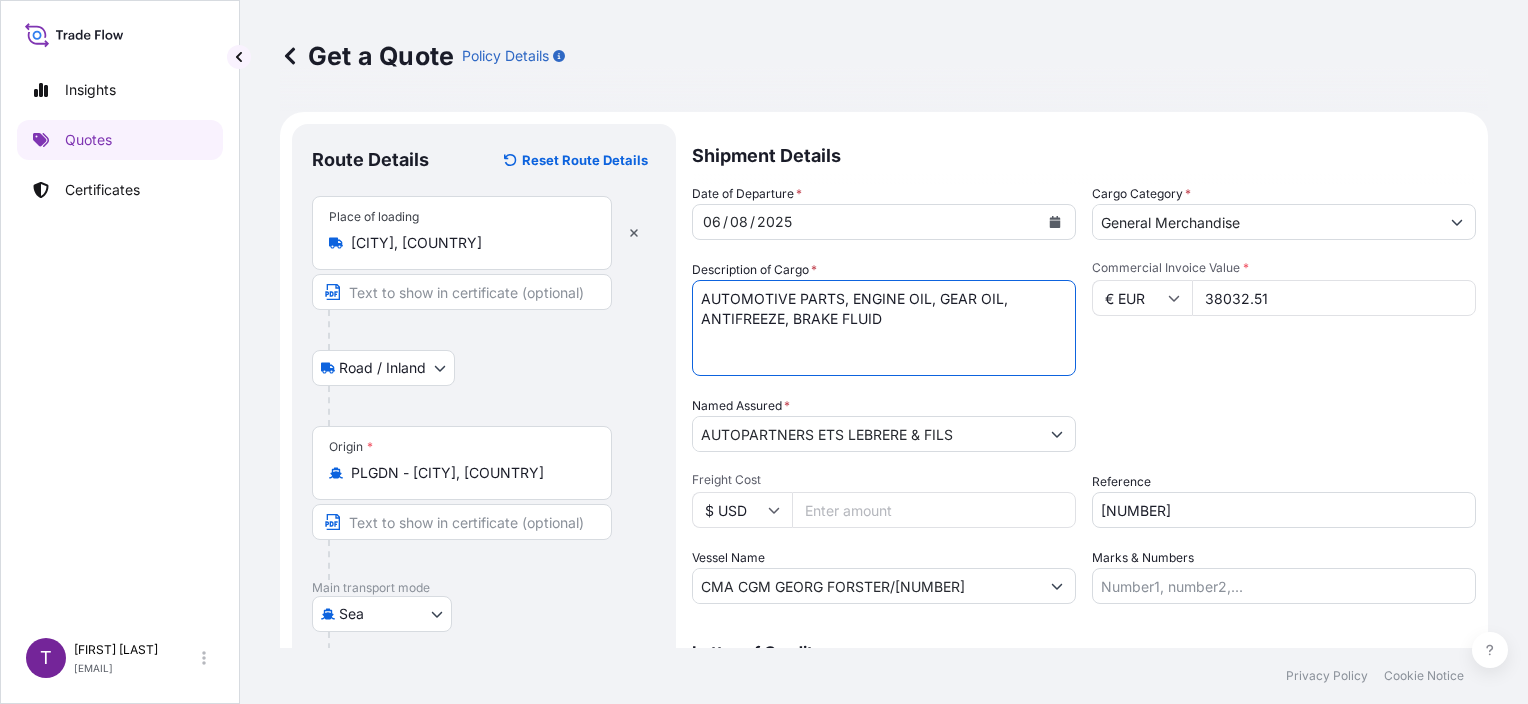 scroll, scrollTop: 100, scrollLeft: 0, axis: vertical 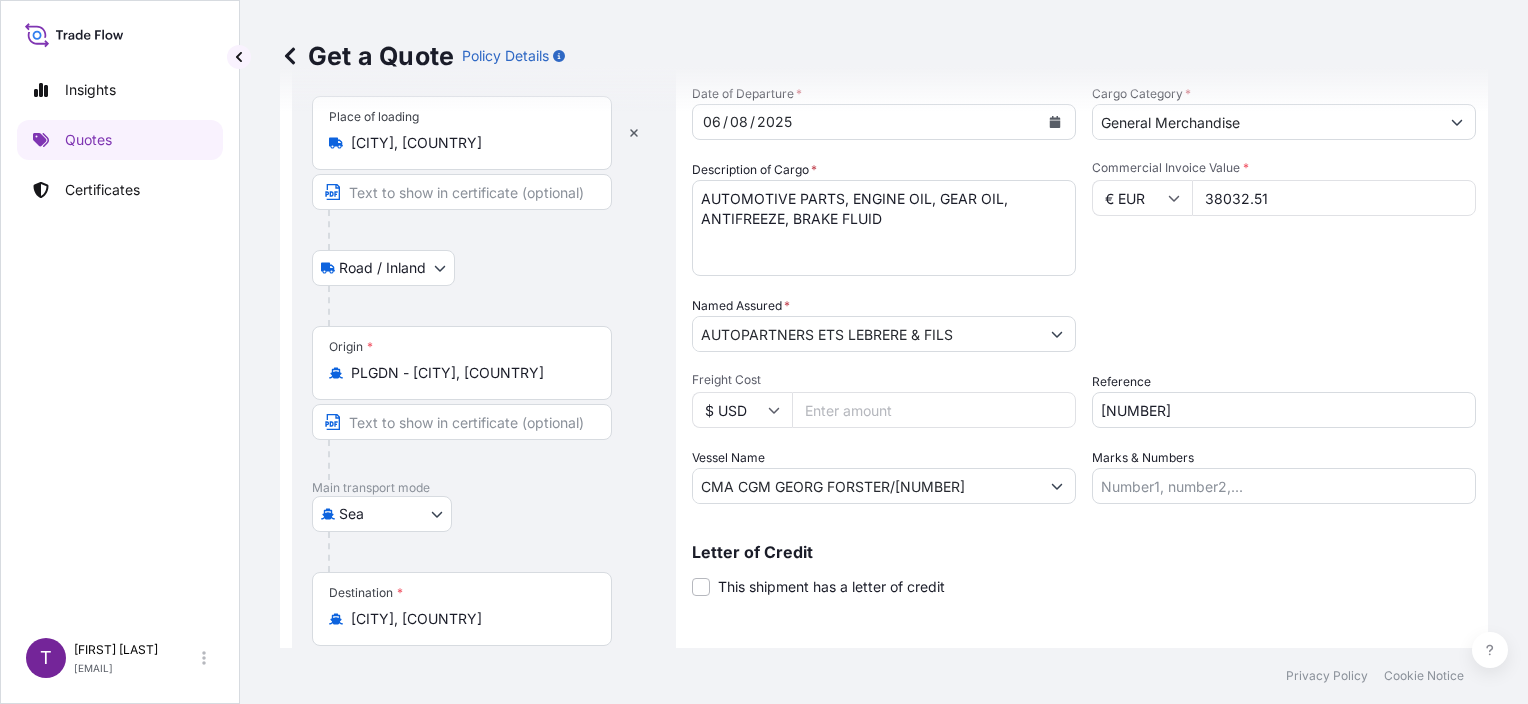 click on "AUTOMOTIVE PARTS, ENGINE OIL, GEAR OIL, ANTIFREEZE, BRAKE FLUID" at bounding box center (884, 228) 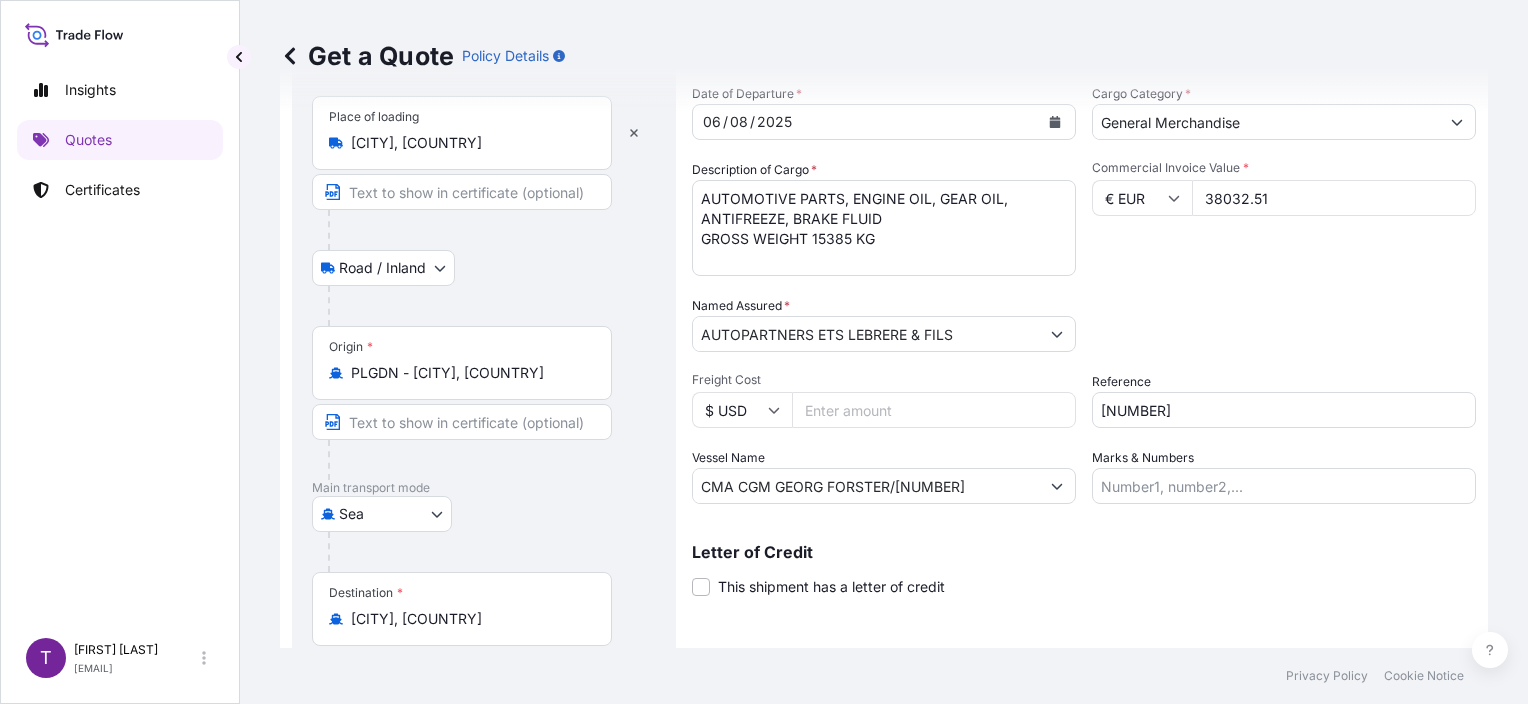 click on "AUTOMOTIVE PARTS, ENGINE OIL, GEAR OIL, ANTIFREEZE, BRAKE FLUID
GROSS WEIGHT 15385 KG" at bounding box center [884, 228] 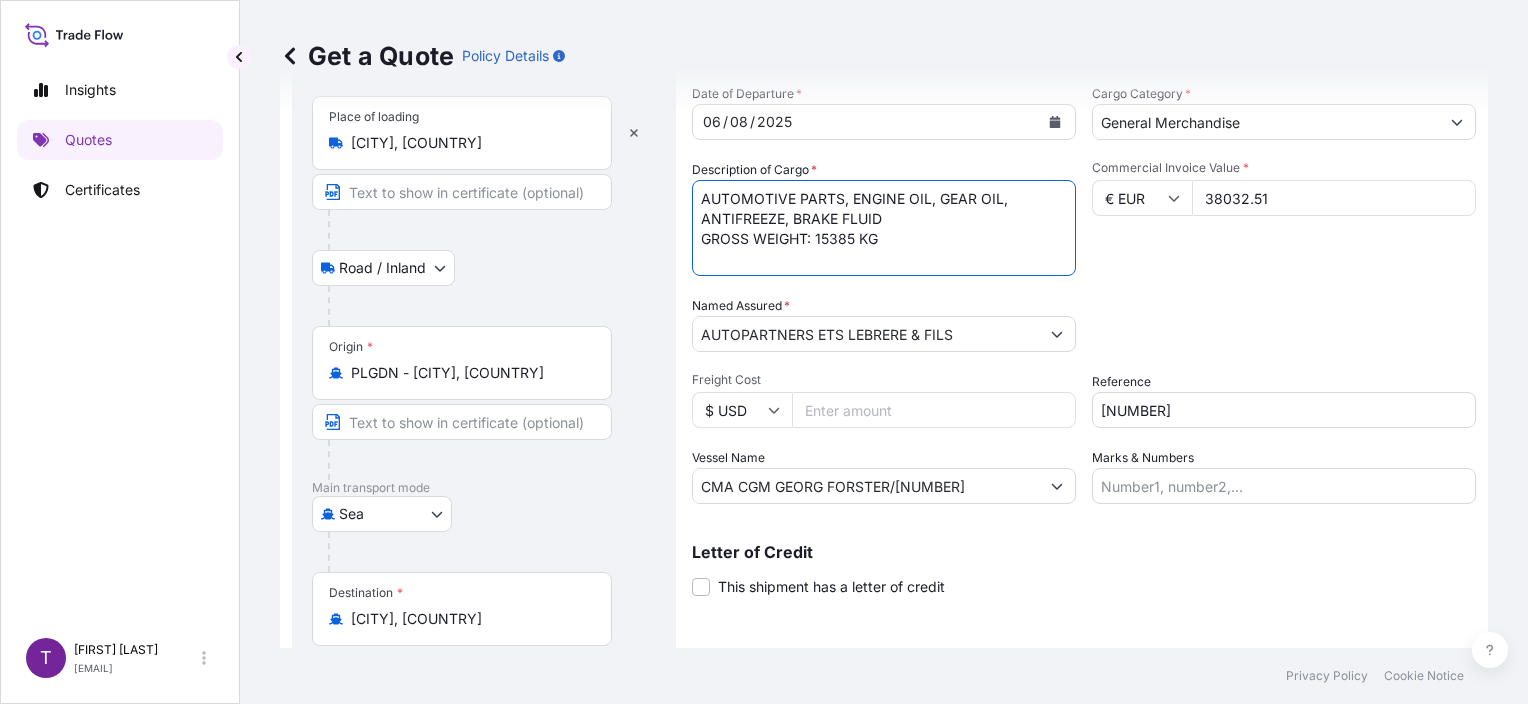 click on "AUTOMOTIVE PARTS, ENGINE OIL, GEAR OIL, ANTIFREEZE, BRAKE FLUID
GROSS WEIGHT: 15385 KG" at bounding box center [884, 228] 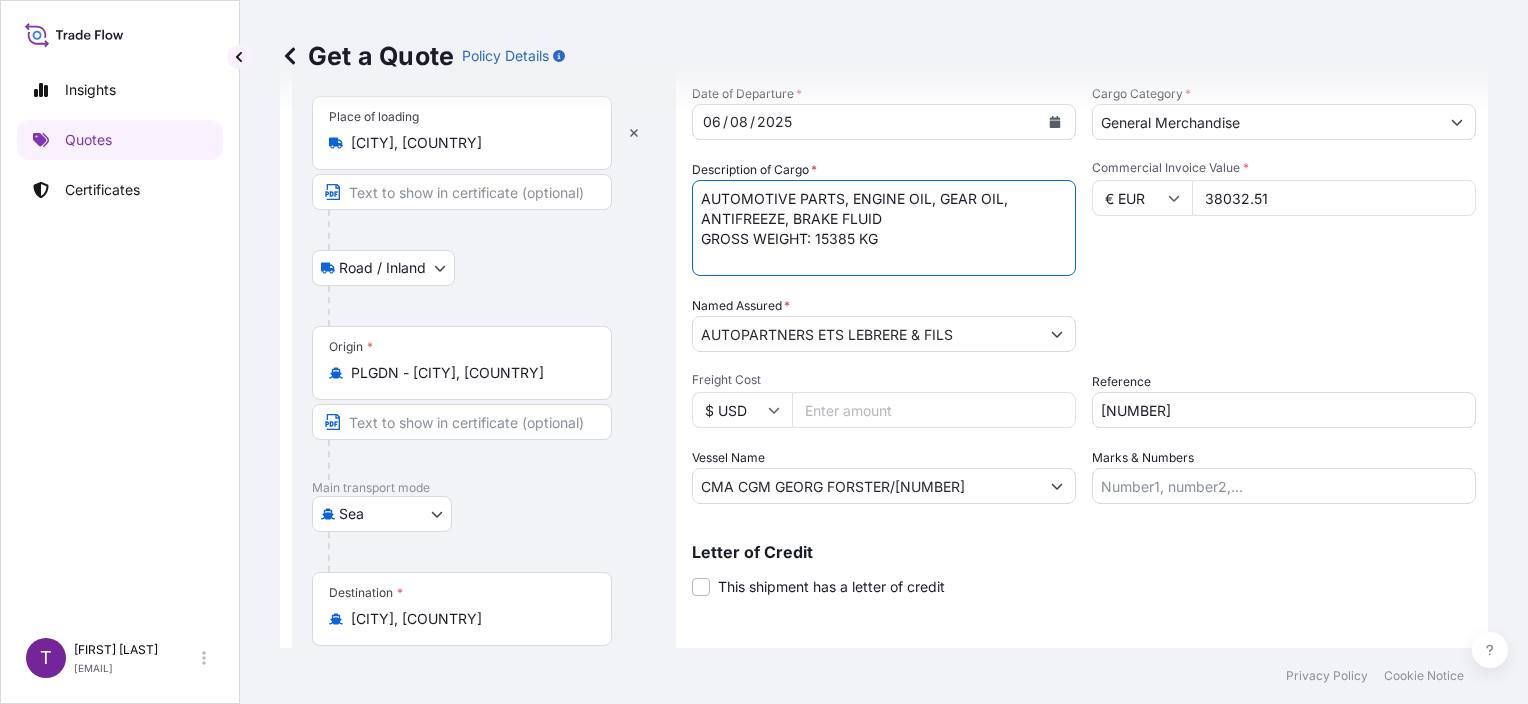 click on "AUTOMOTIVE PARTS, ENGINE OIL, GEAR OIL, ANTIFREEZE, BRAKE FLUID
GROSS WEIGHT: 15385 KG" at bounding box center [884, 228] 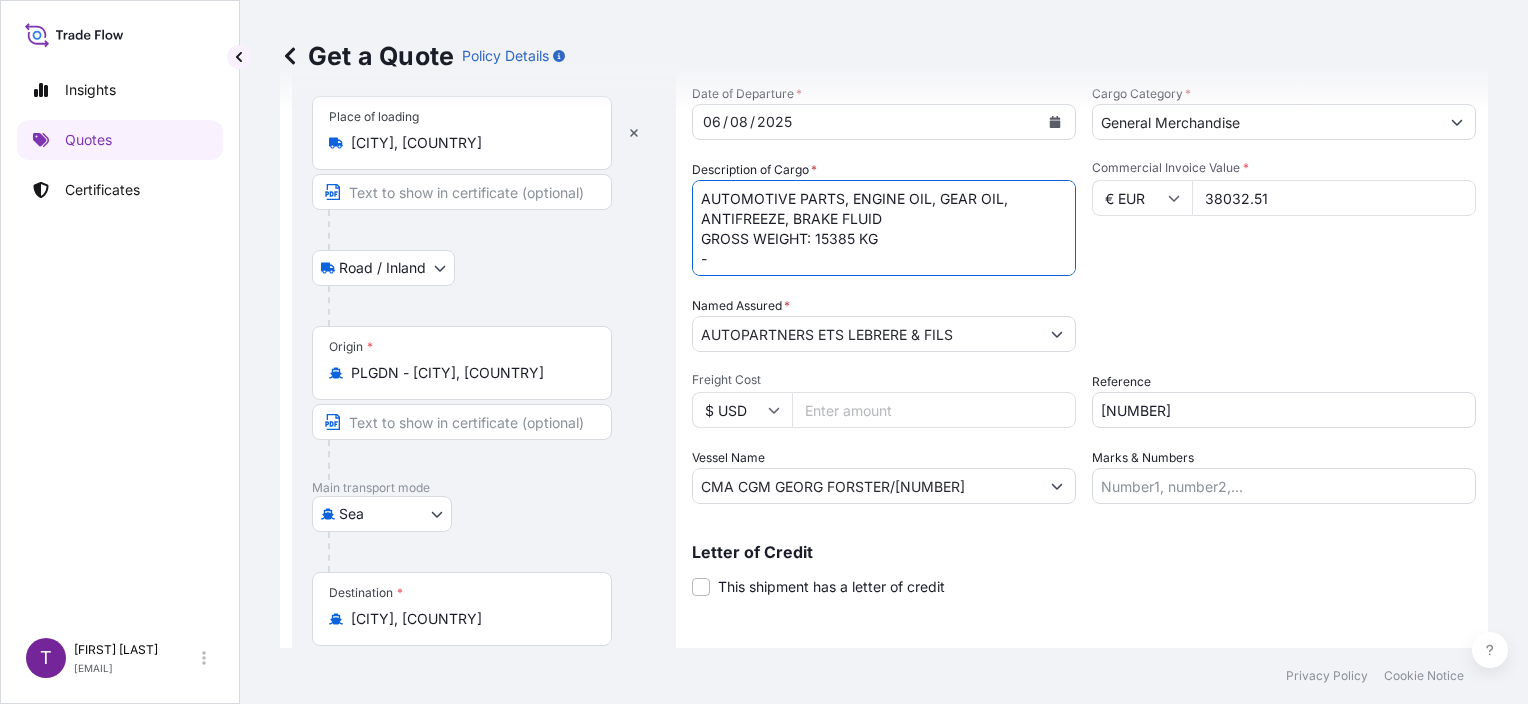 scroll, scrollTop: 12, scrollLeft: 0, axis: vertical 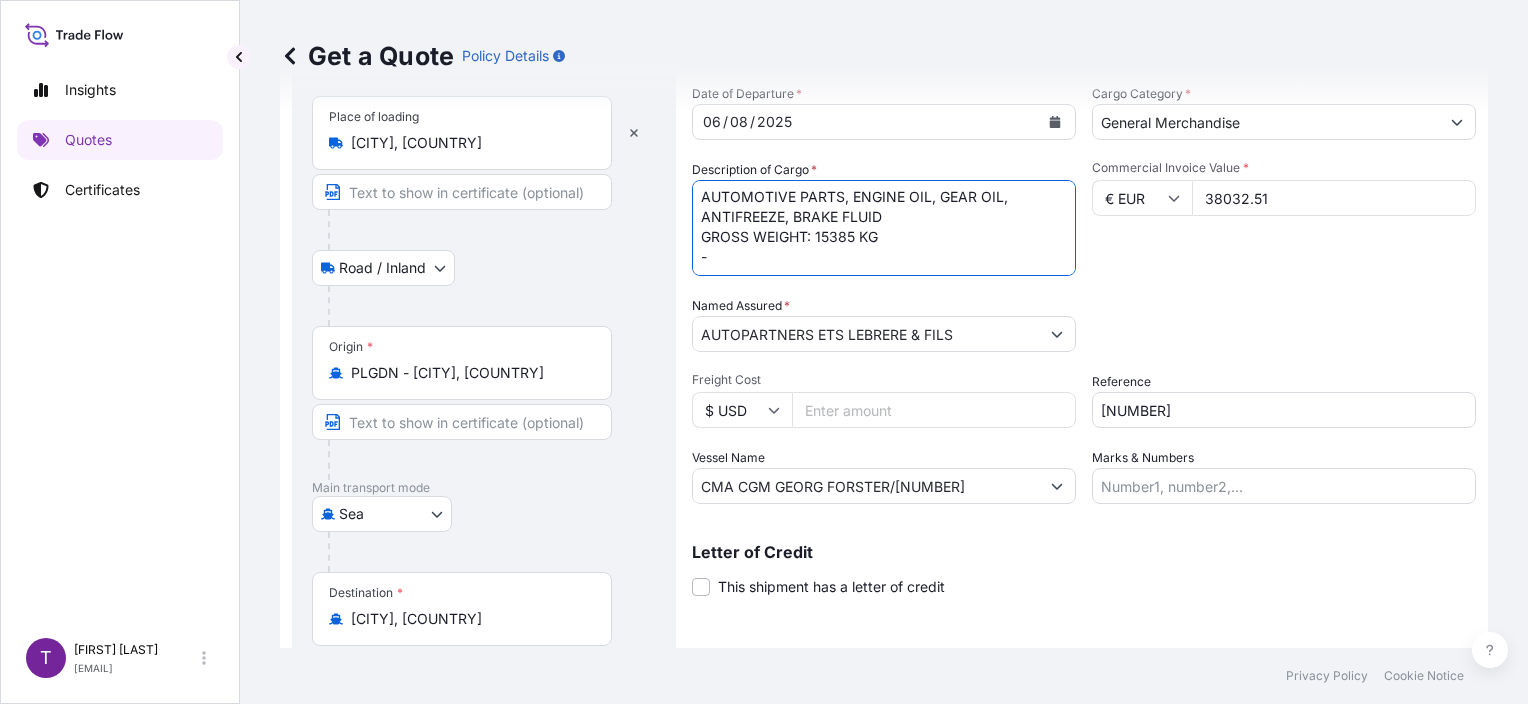 paste on "[NUMBER]" 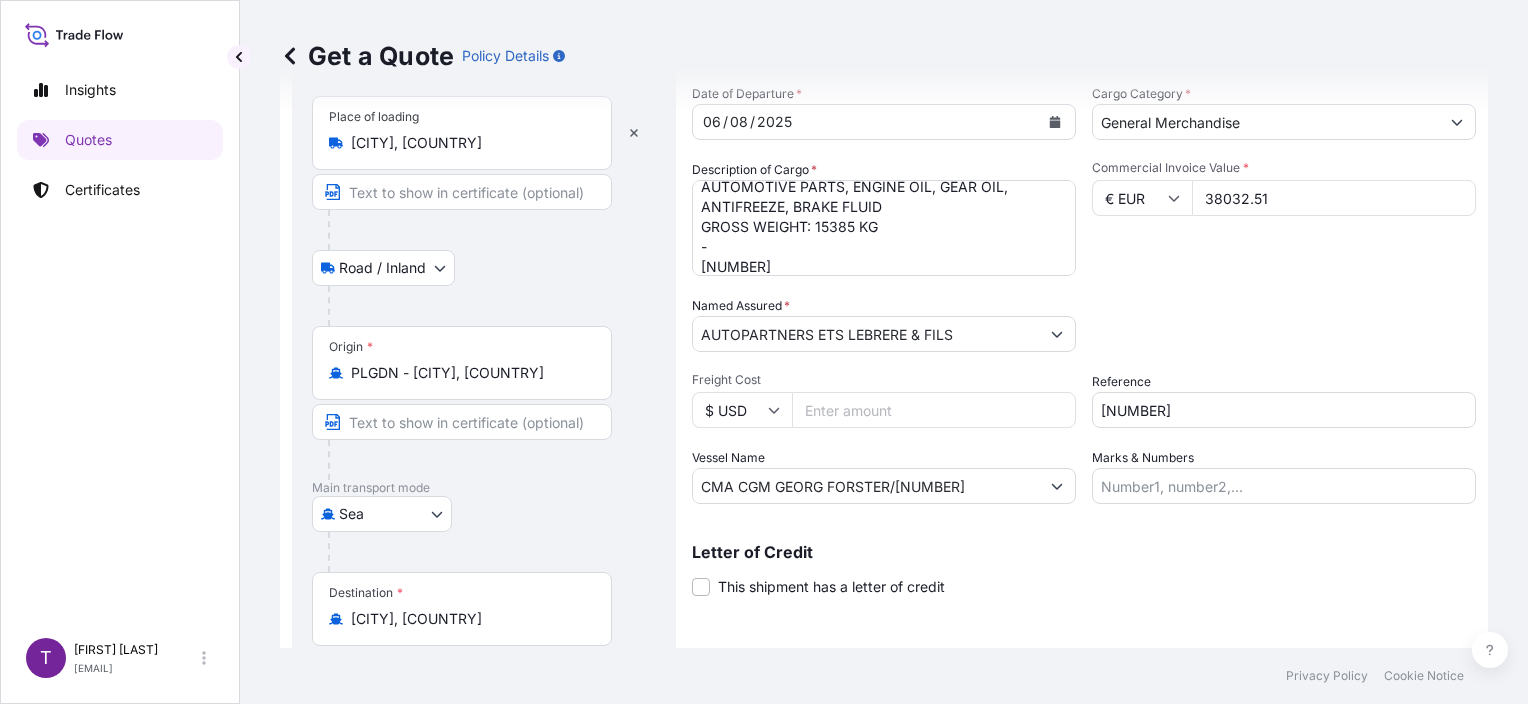 click on "AUTOMOTIVE PARTS, ENGINE OIL, GEAR OIL, ANTIFREEZE, BRAKE FLUID
GROSS WEIGHT: 15385 KG
-
[NUMBER]" at bounding box center [884, 228] 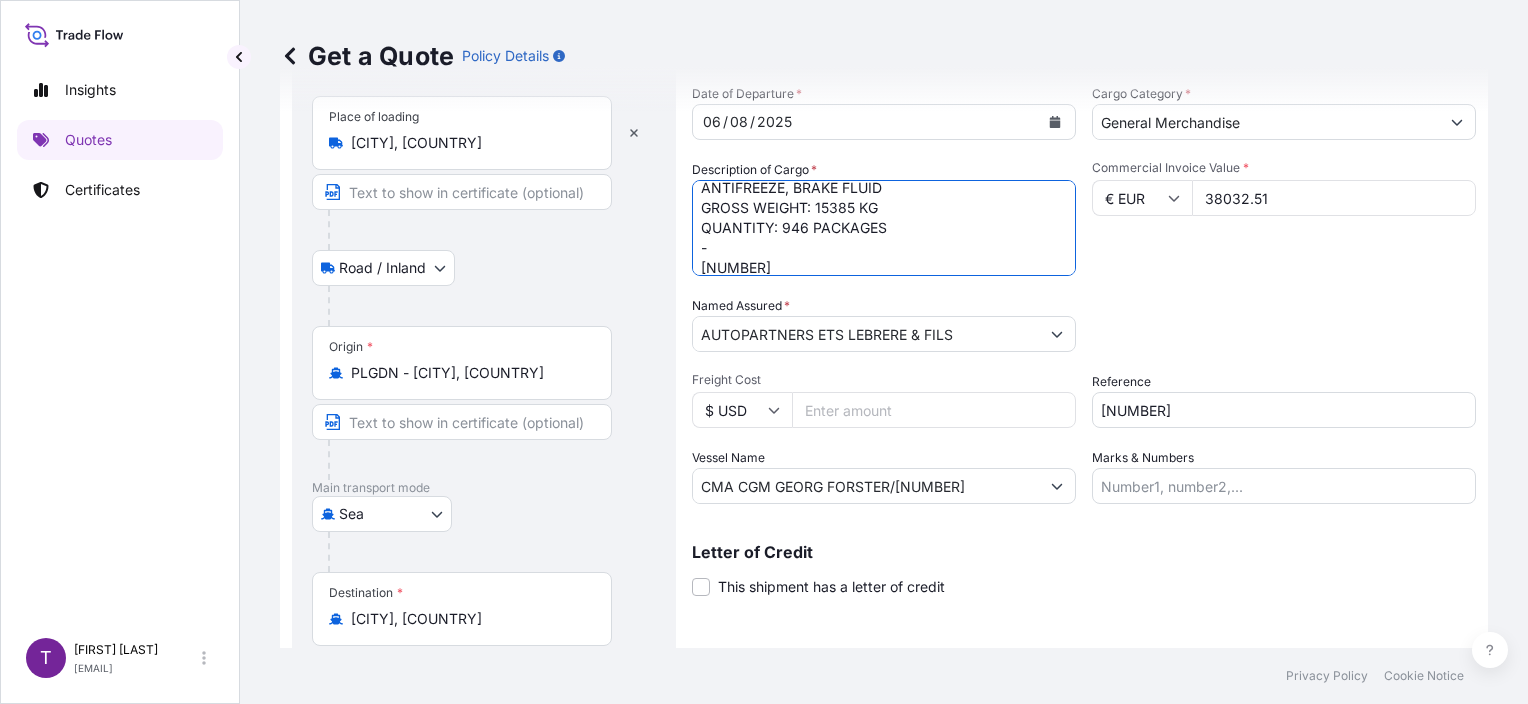 scroll, scrollTop: 41, scrollLeft: 0, axis: vertical 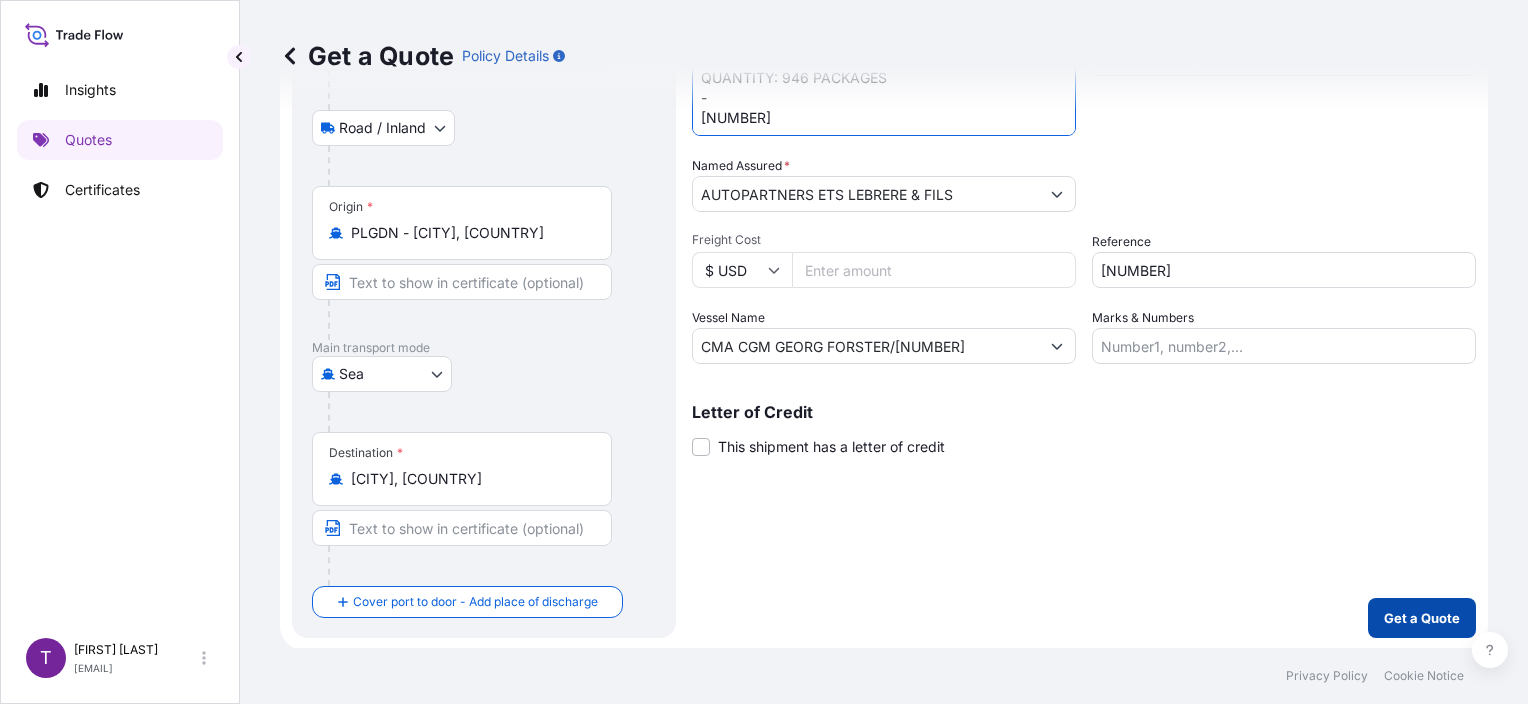 type on "AUTOMOTIVE PARTS, ENGINE OIL, GEAR OIL, ANTIFREEZE, BRAKE FLUID
GROSS WEIGHT: 15385 KG
QUANTITY: 946 PACKAGES
-
[NUMBER]" 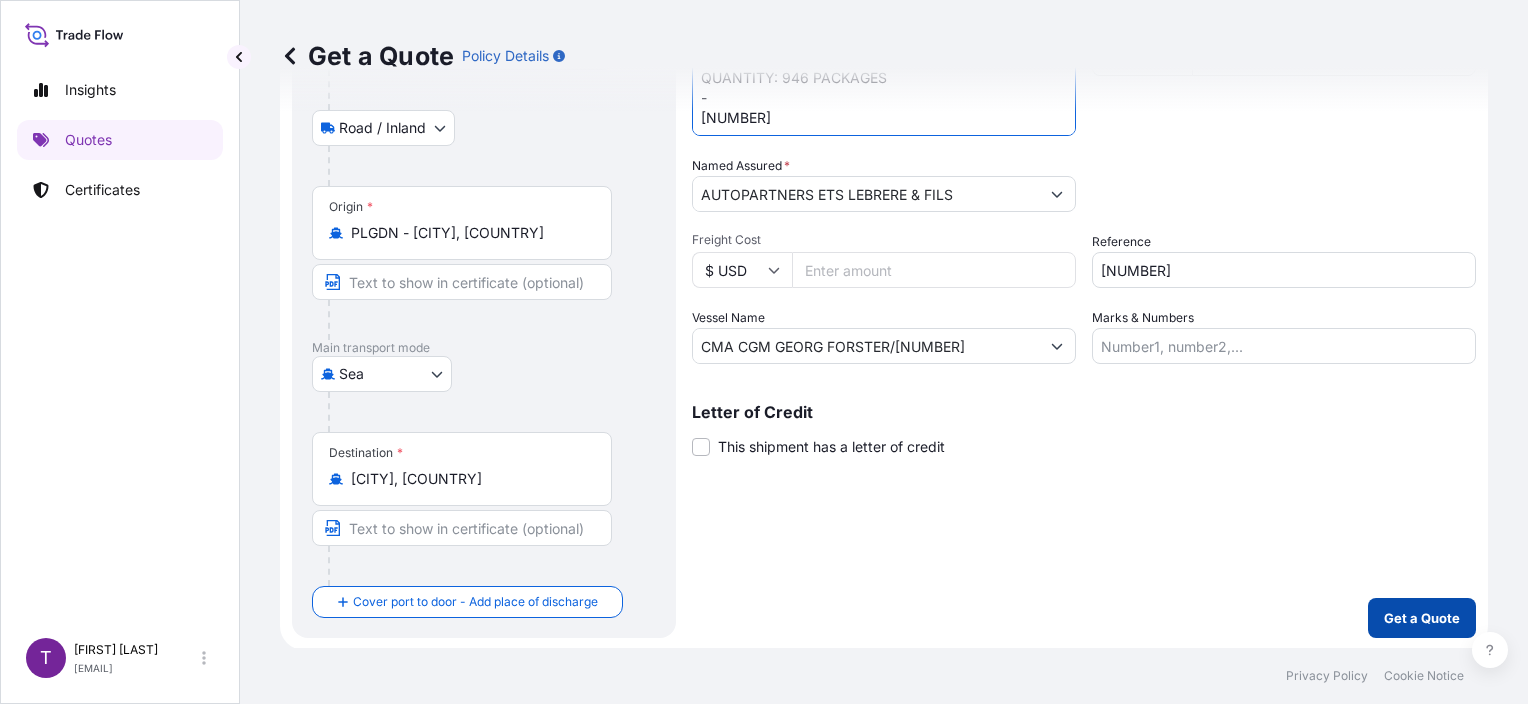 click on "Get a Quote" at bounding box center [1422, 618] 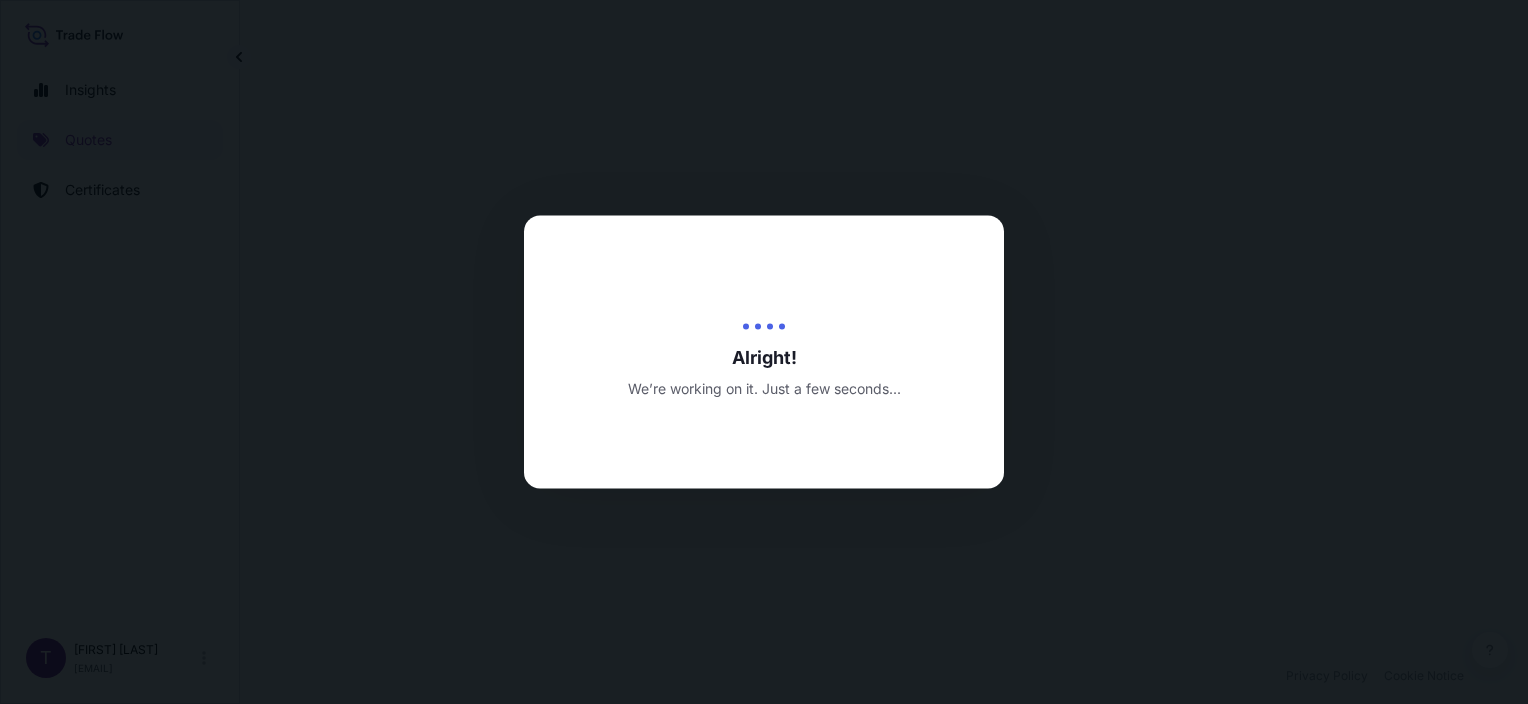 scroll, scrollTop: 0, scrollLeft: 0, axis: both 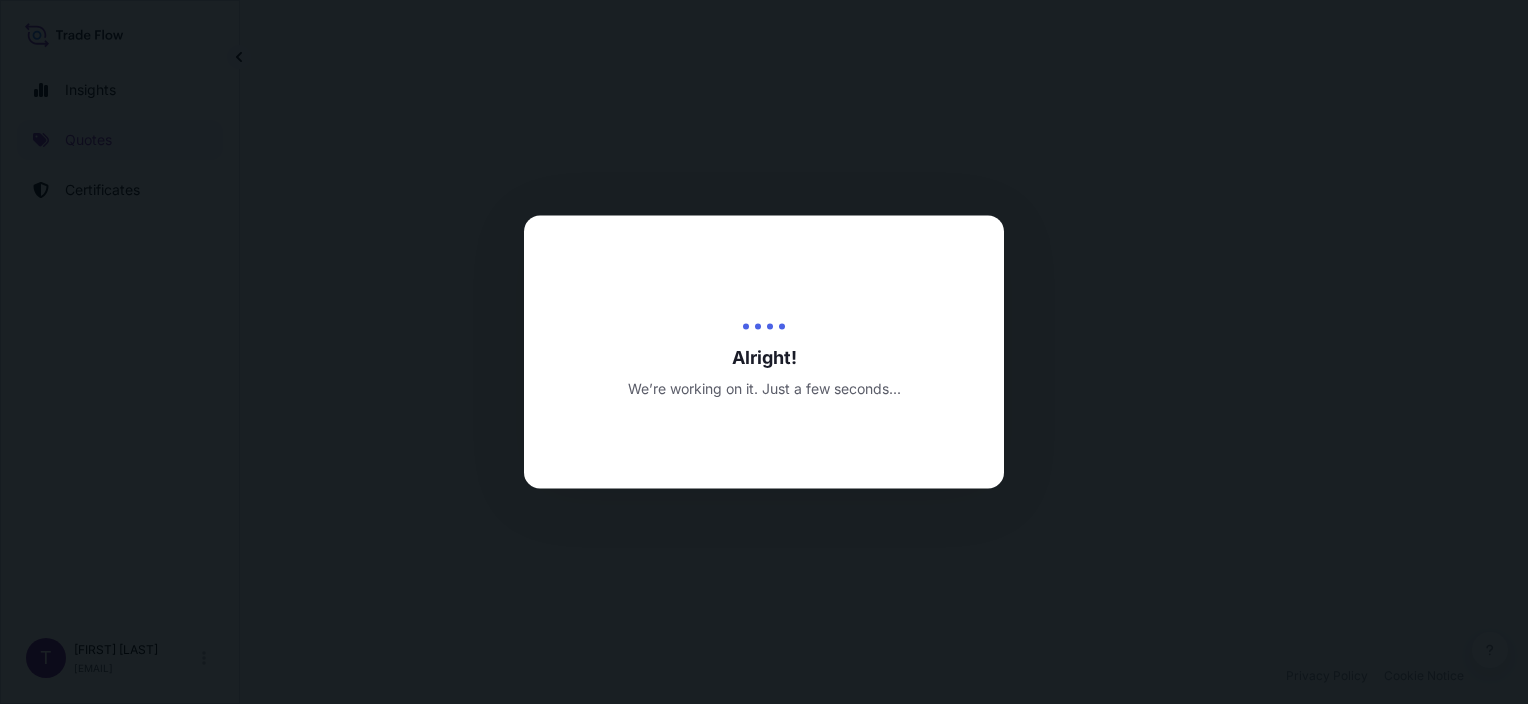 select on "Road / Inland" 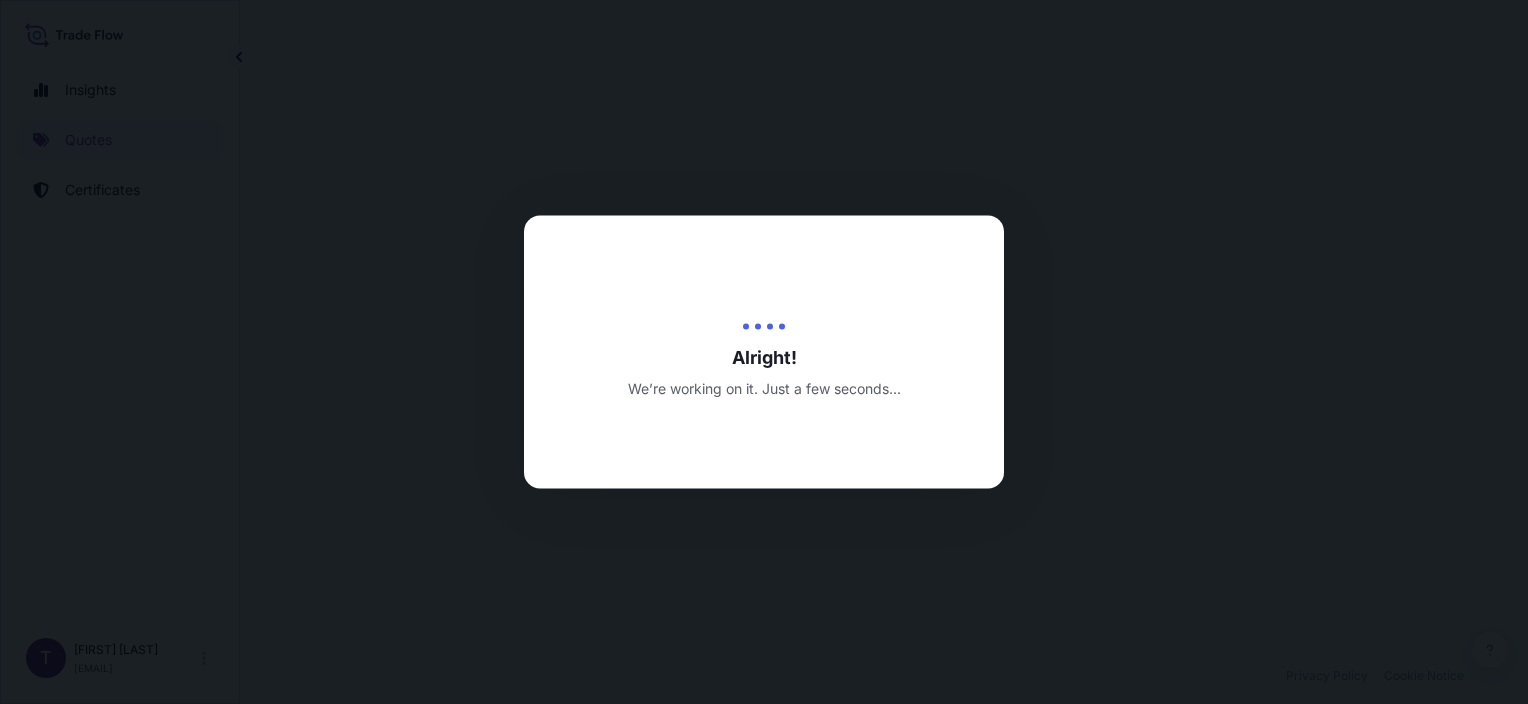 select on "Sea" 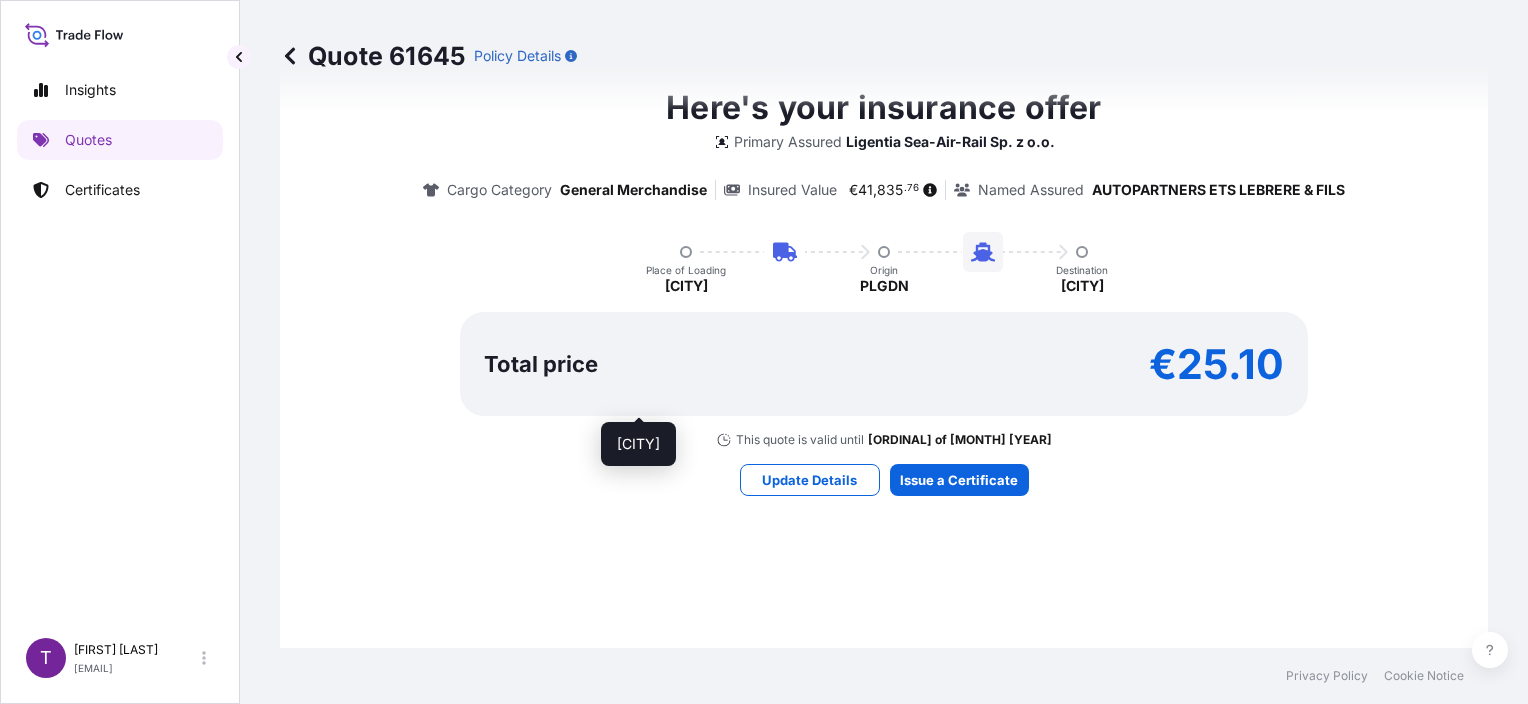 scroll, scrollTop: 1489, scrollLeft: 0, axis: vertical 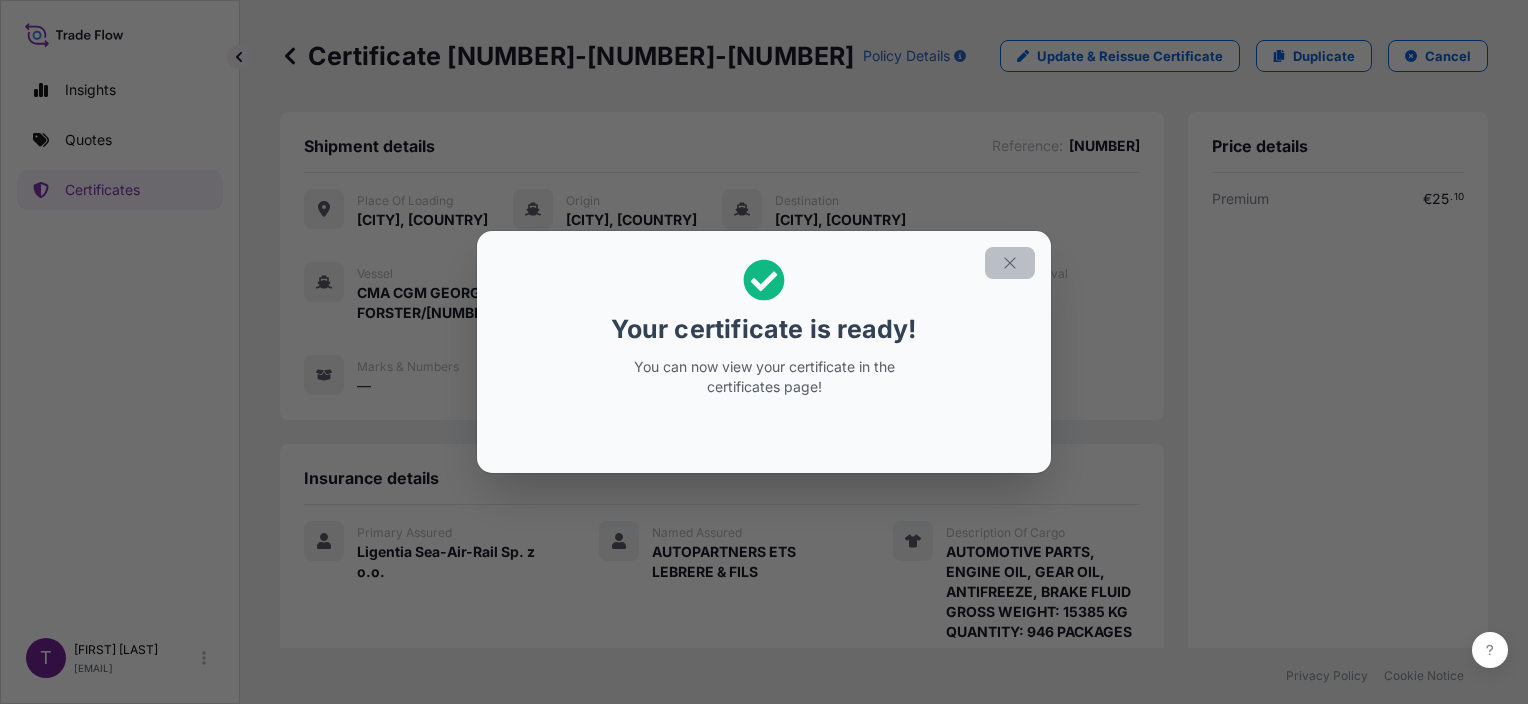 click 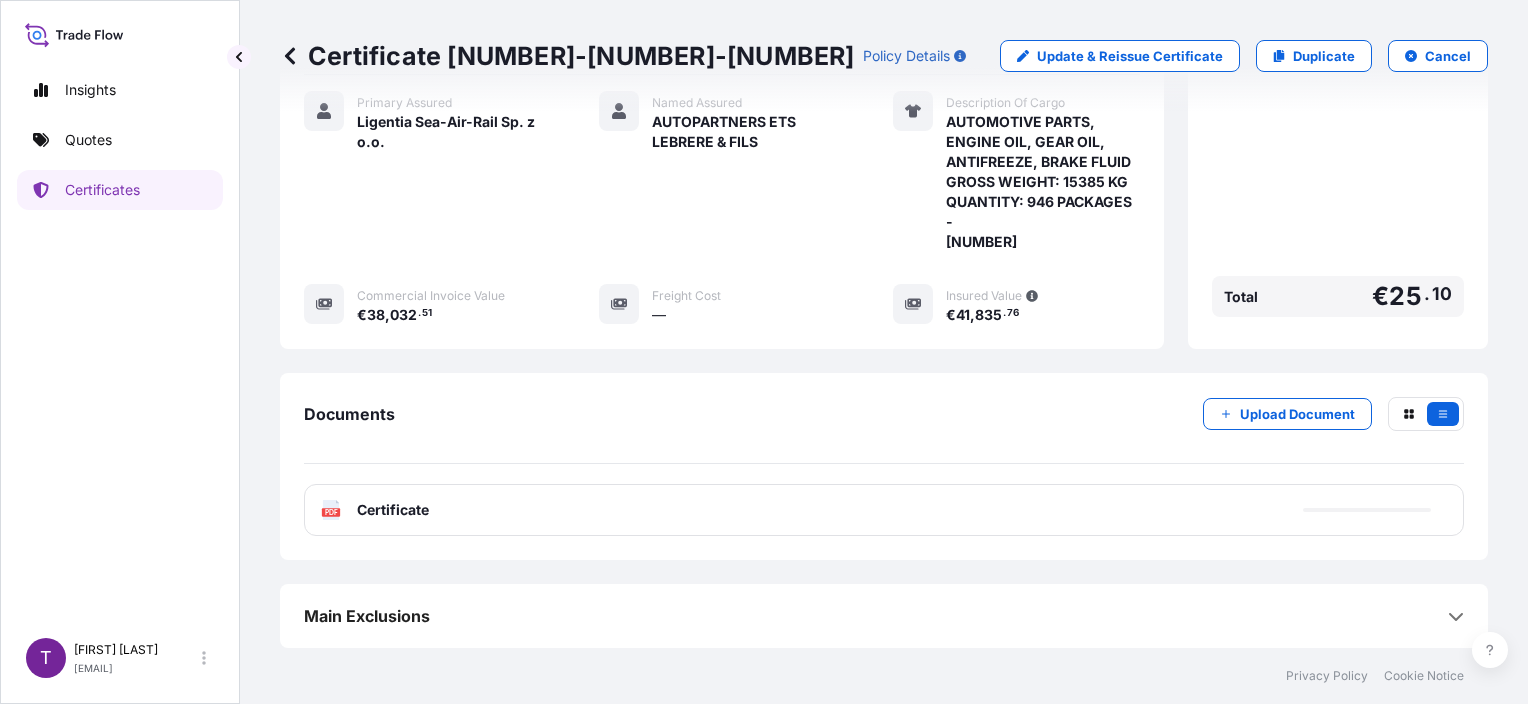 scroll, scrollTop: 464, scrollLeft: 0, axis: vertical 